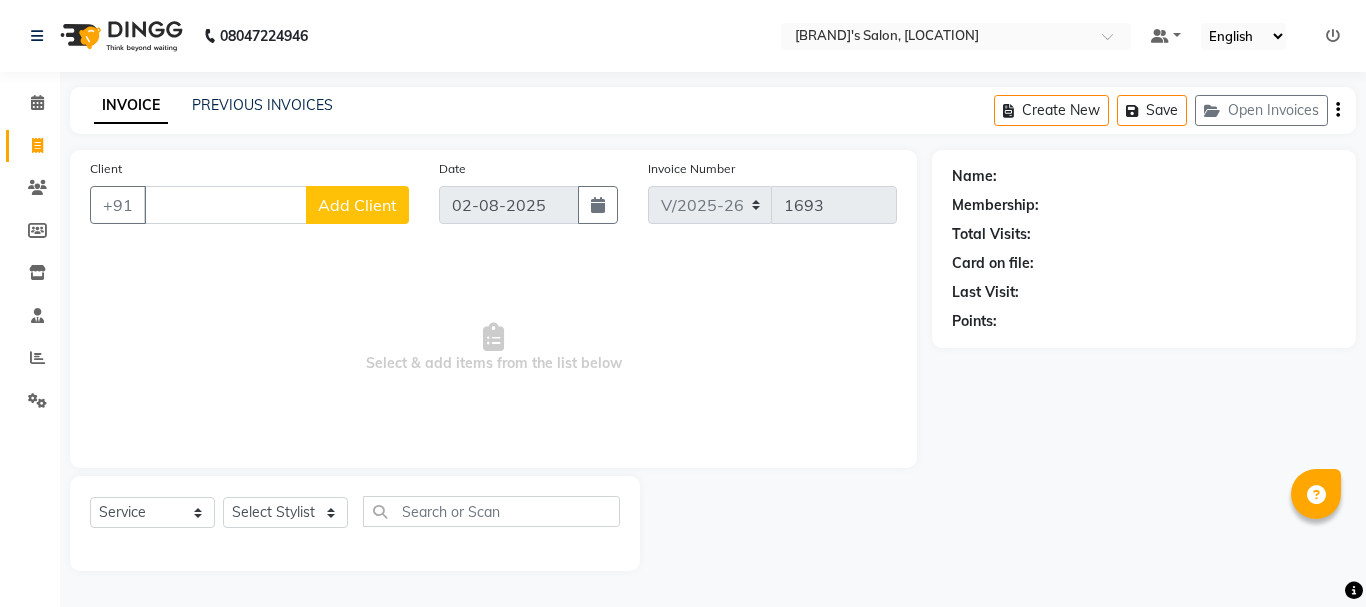 select on "3810" 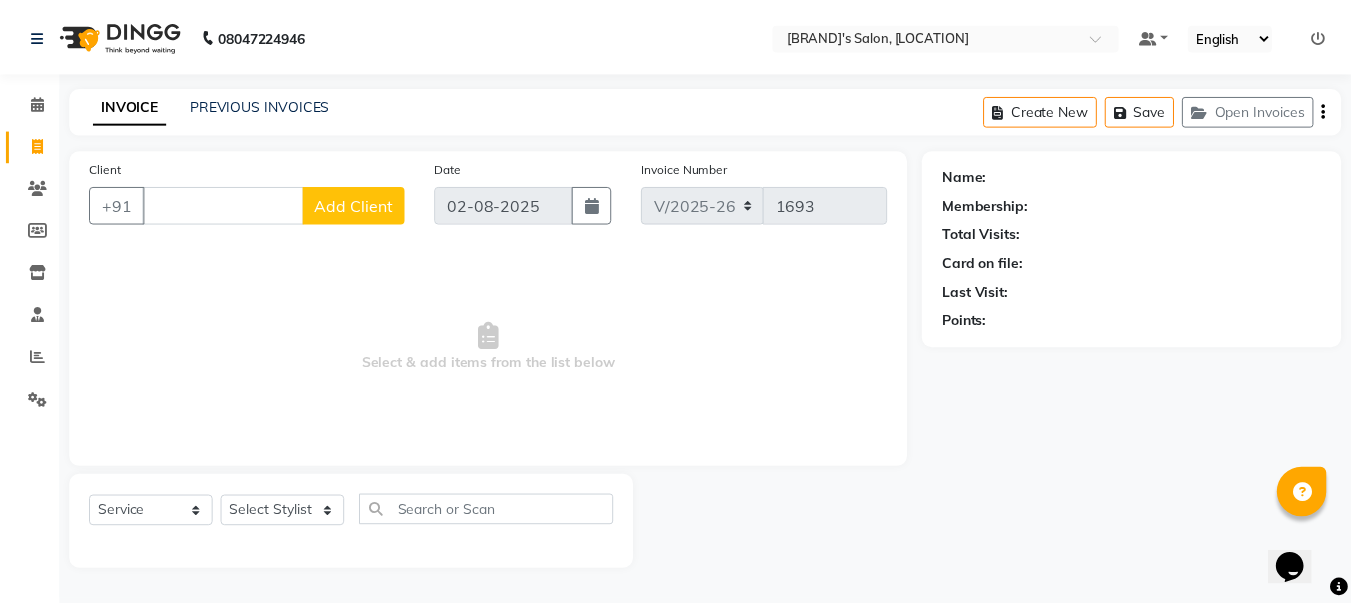 scroll, scrollTop: 0, scrollLeft: 0, axis: both 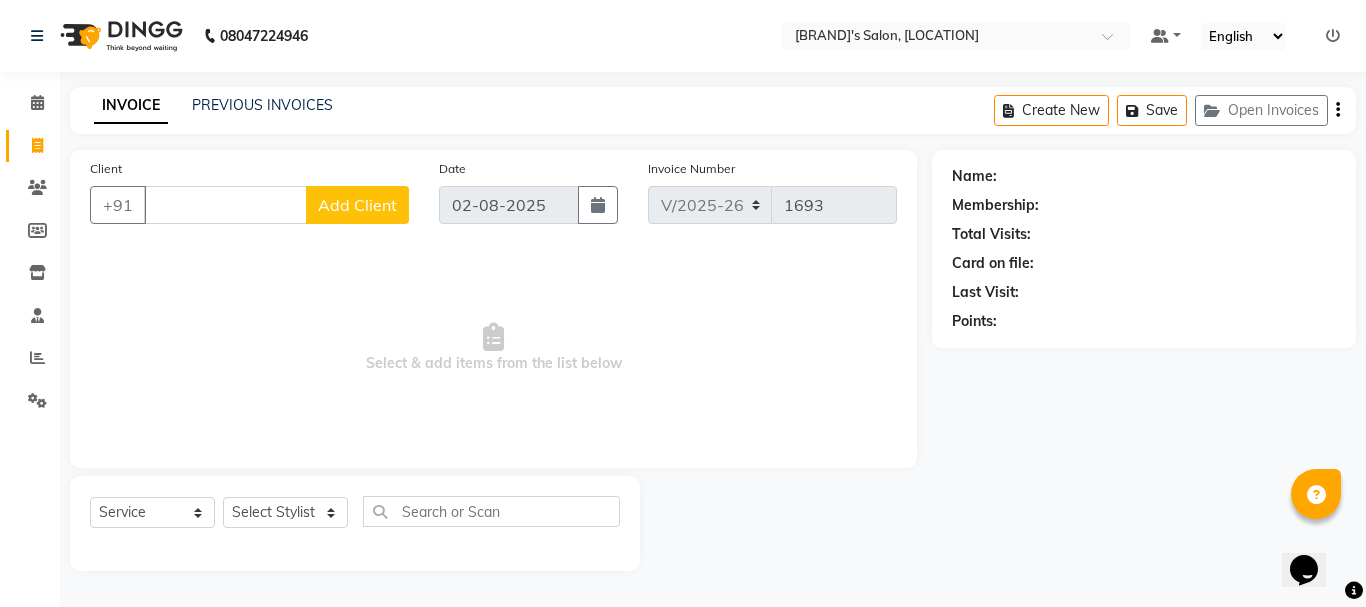 click on "Client" at bounding box center (225, 205) 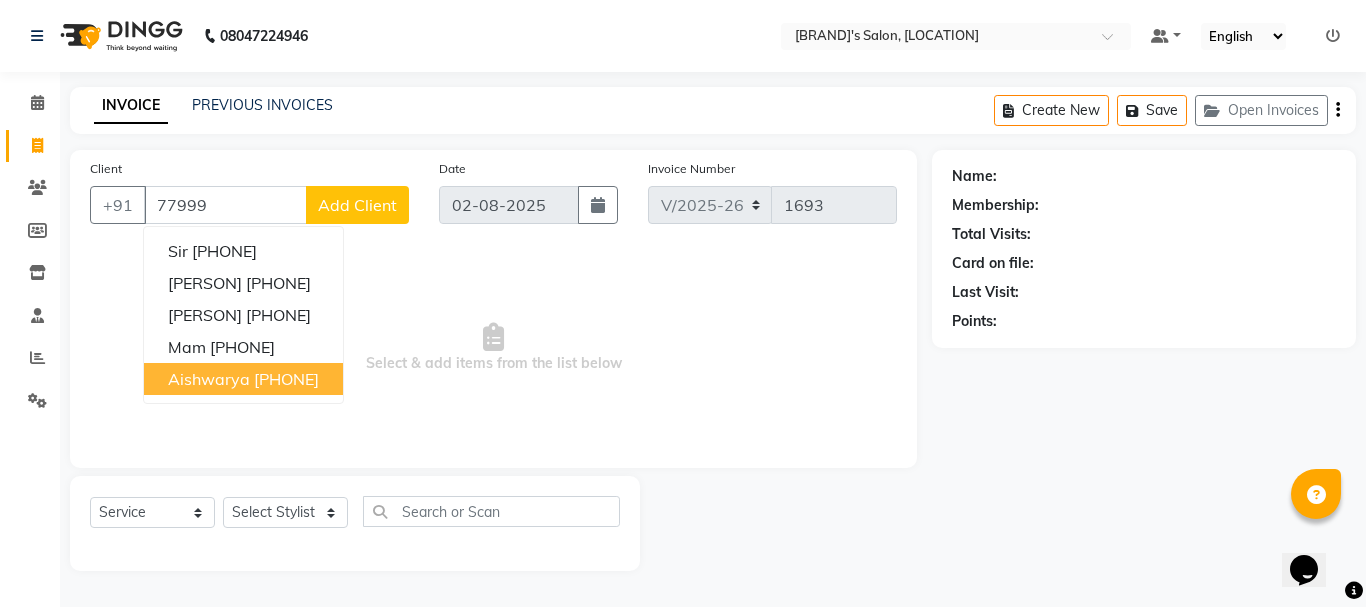 click on "aishwarya" at bounding box center [209, 379] 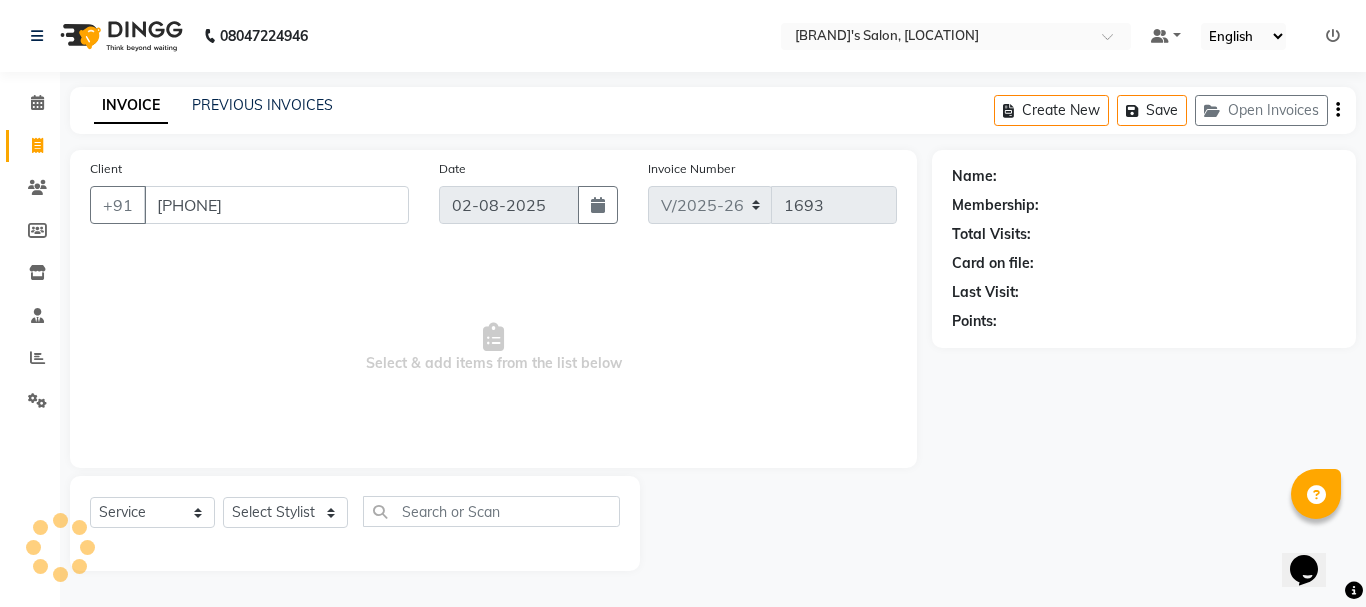 type on "[PHONE]" 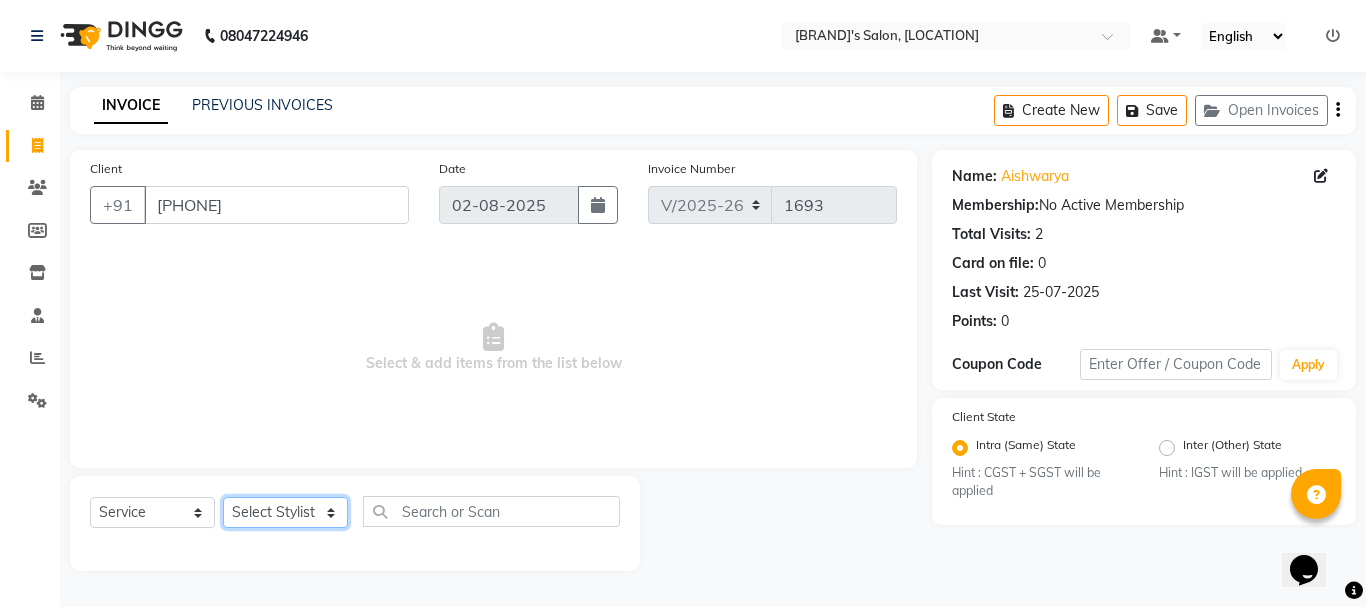 click on "Select Stylist Anil arshiya C Ameer Manager manik Salma Sameer Shaban Suma Suraj Taniya" 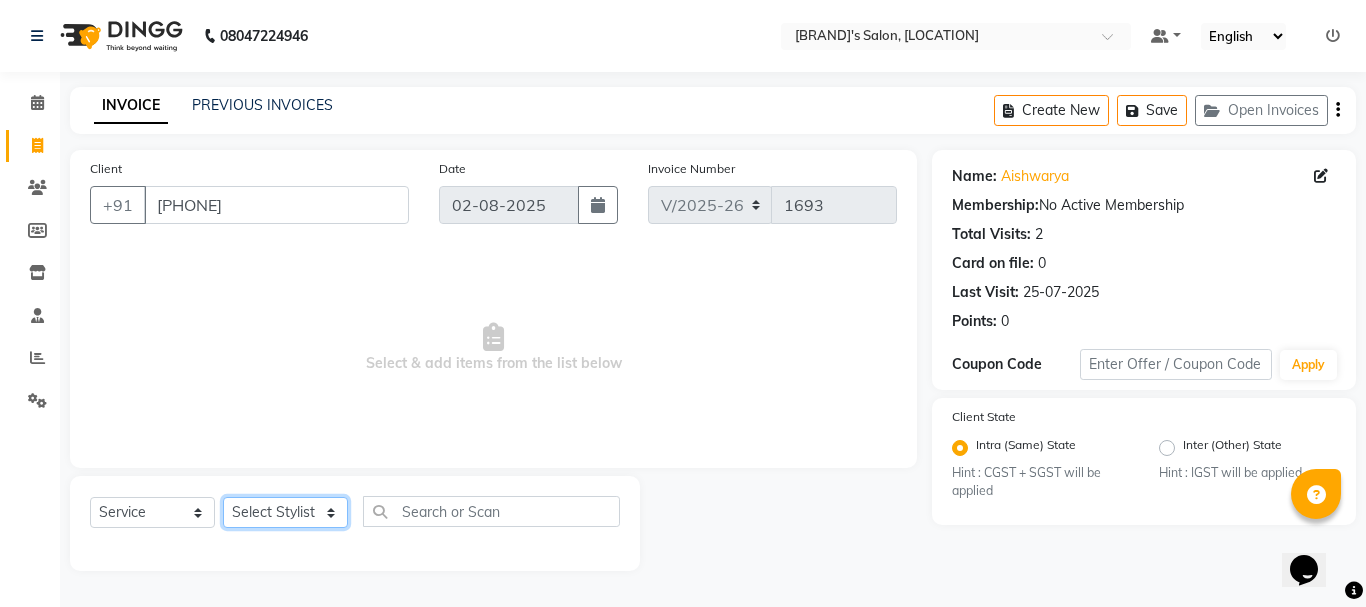select on "18476" 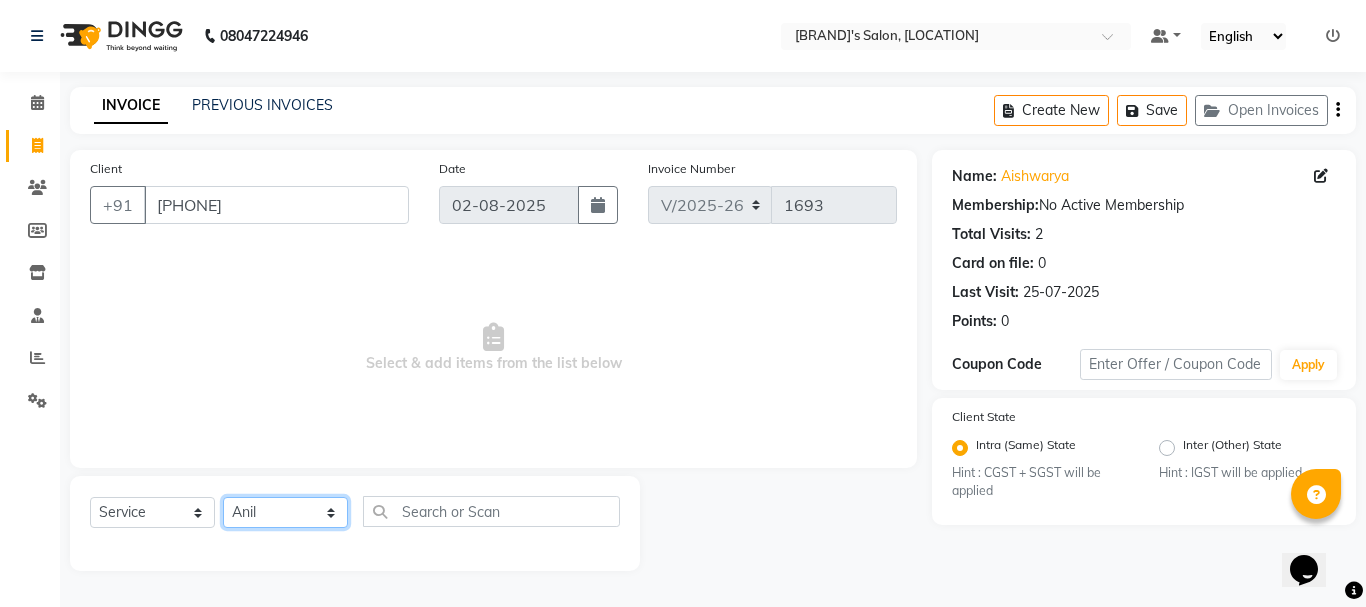 click on "Select Stylist Anil arshiya C Ameer Manager manik Salma Sameer Shaban Suma Suraj Taniya" 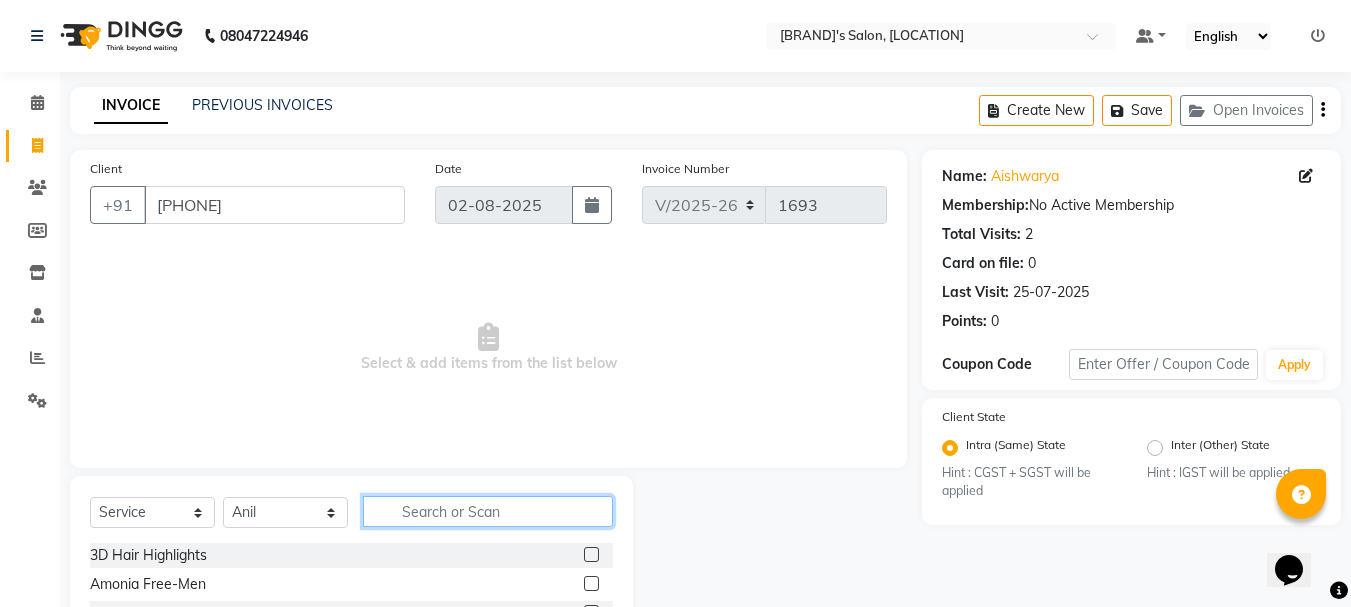 click 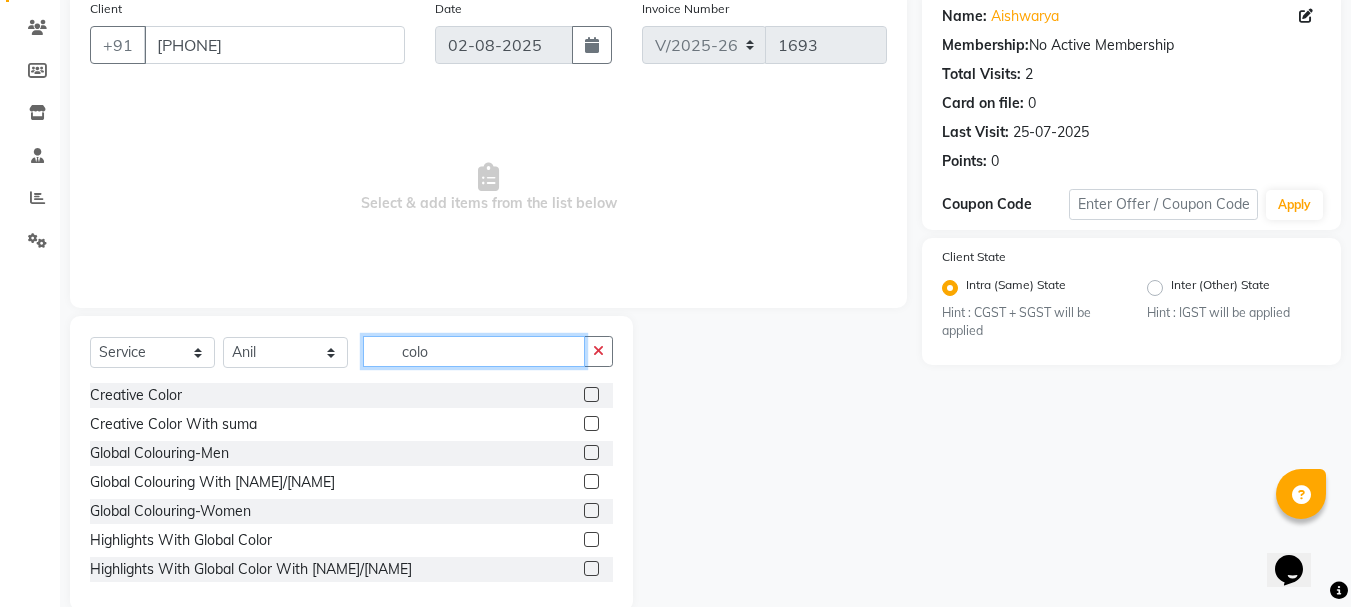 scroll, scrollTop: 194, scrollLeft: 0, axis: vertical 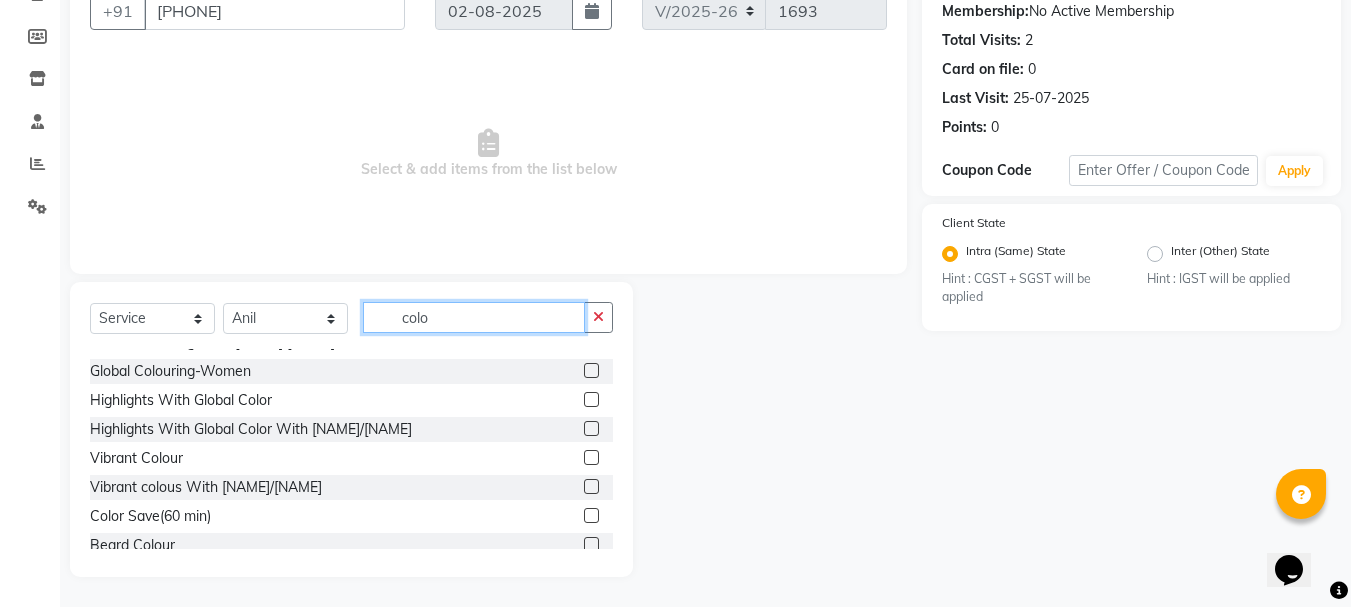 type on "colo" 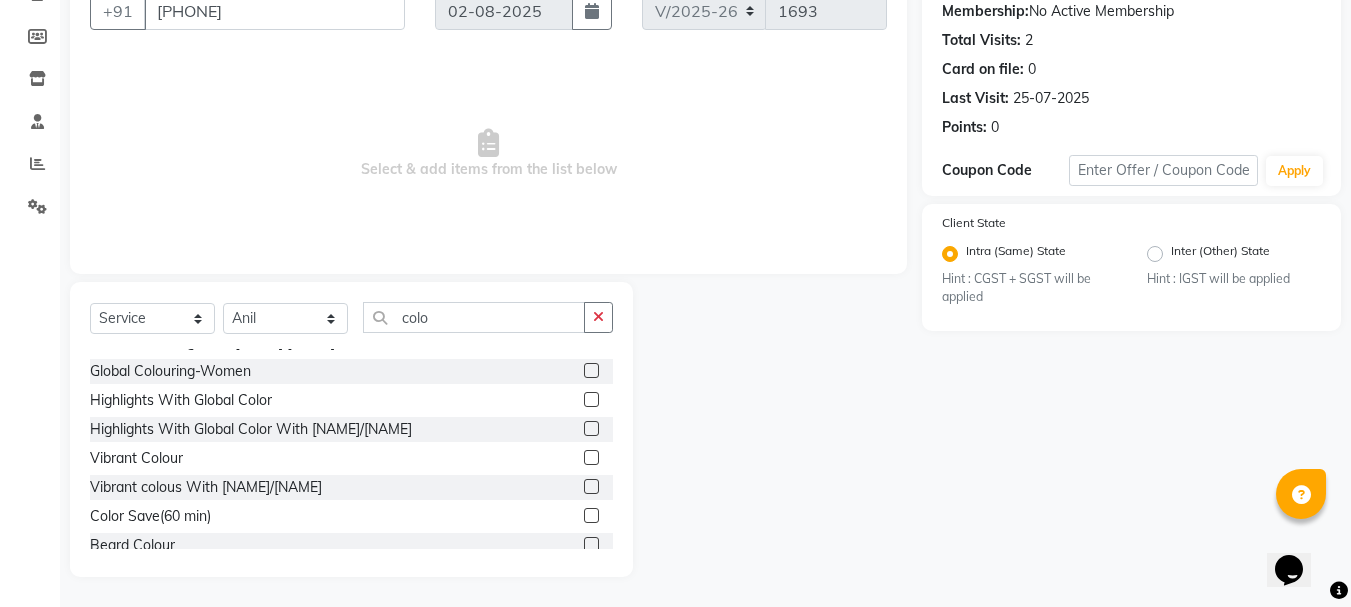 click 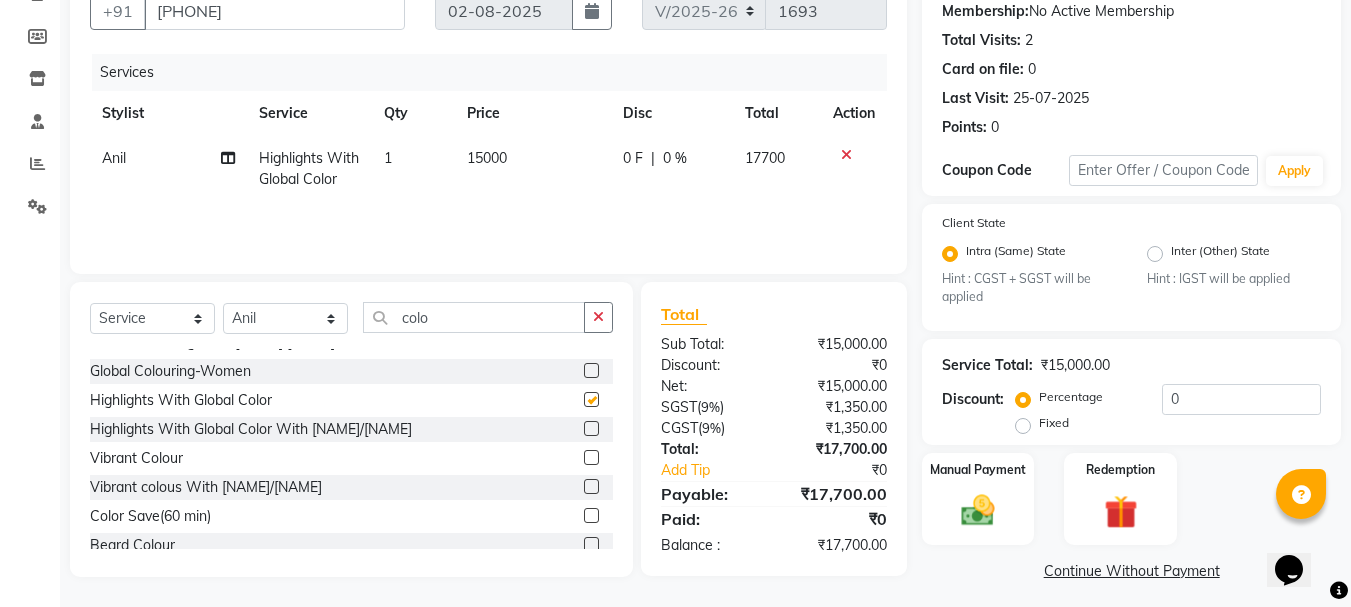 checkbox on "false" 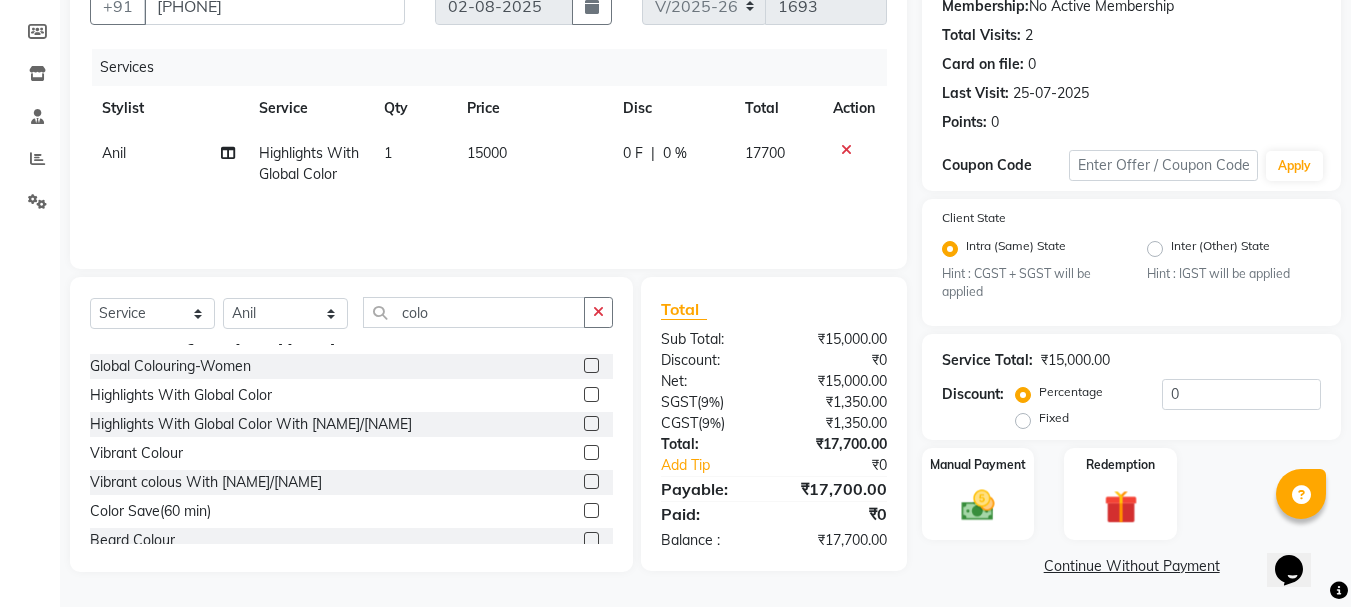 scroll, scrollTop: 203, scrollLeft: 0, axis: vertical 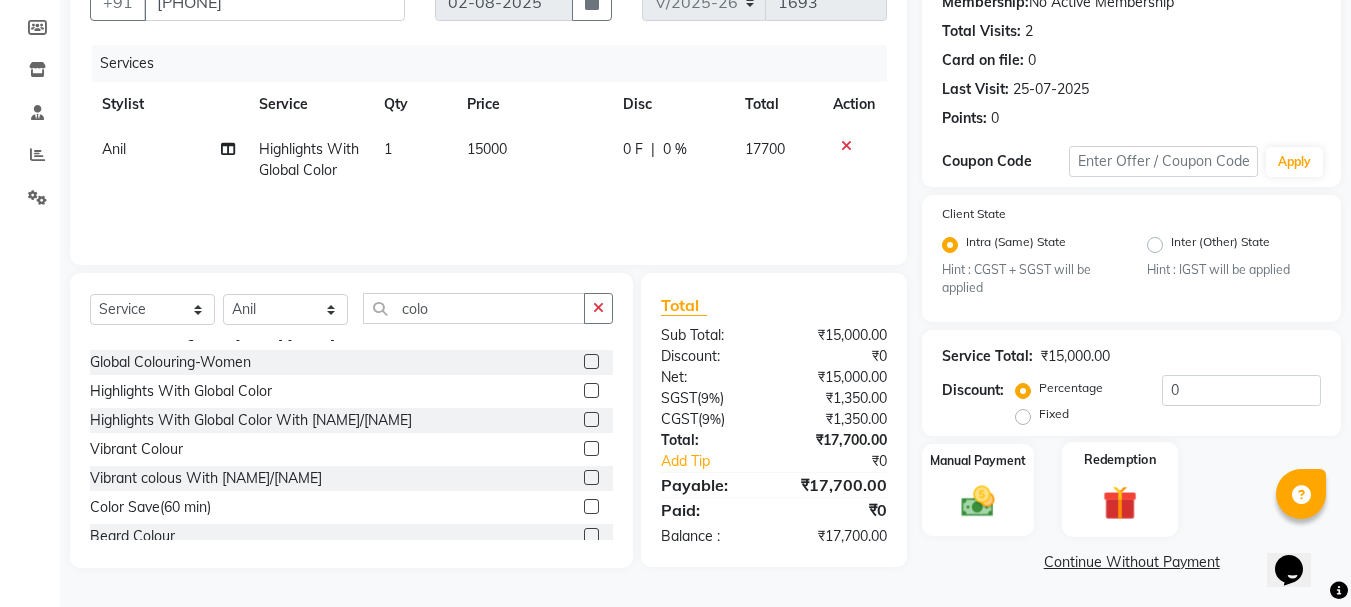 click 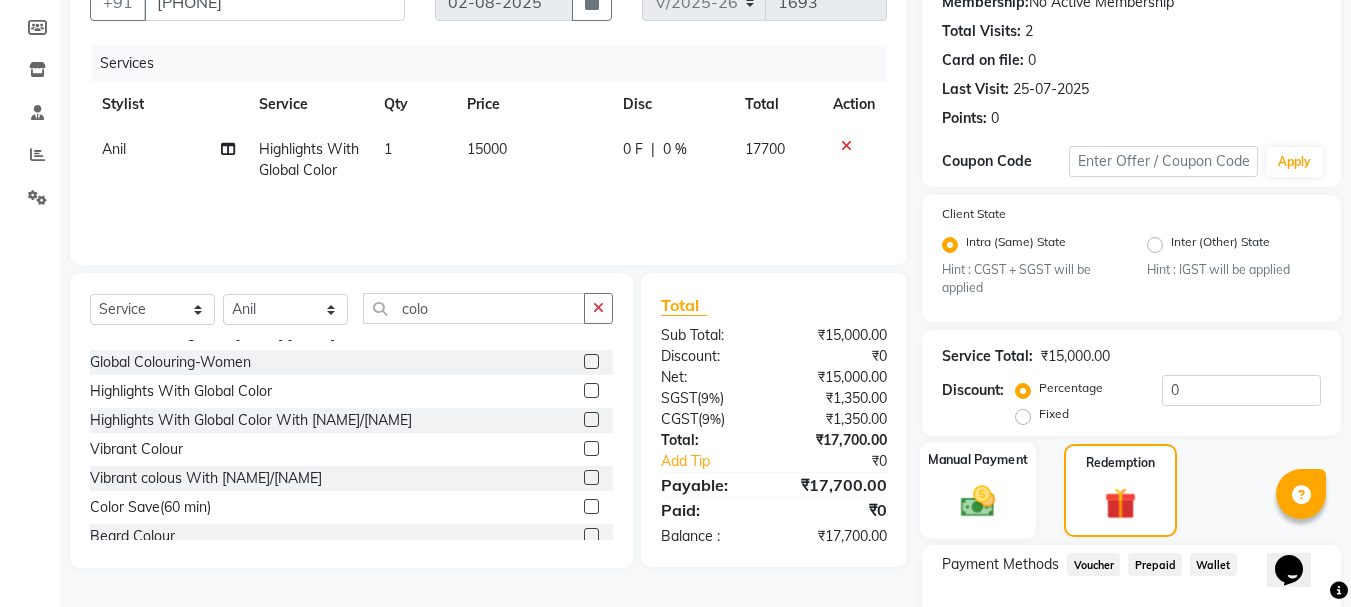 click 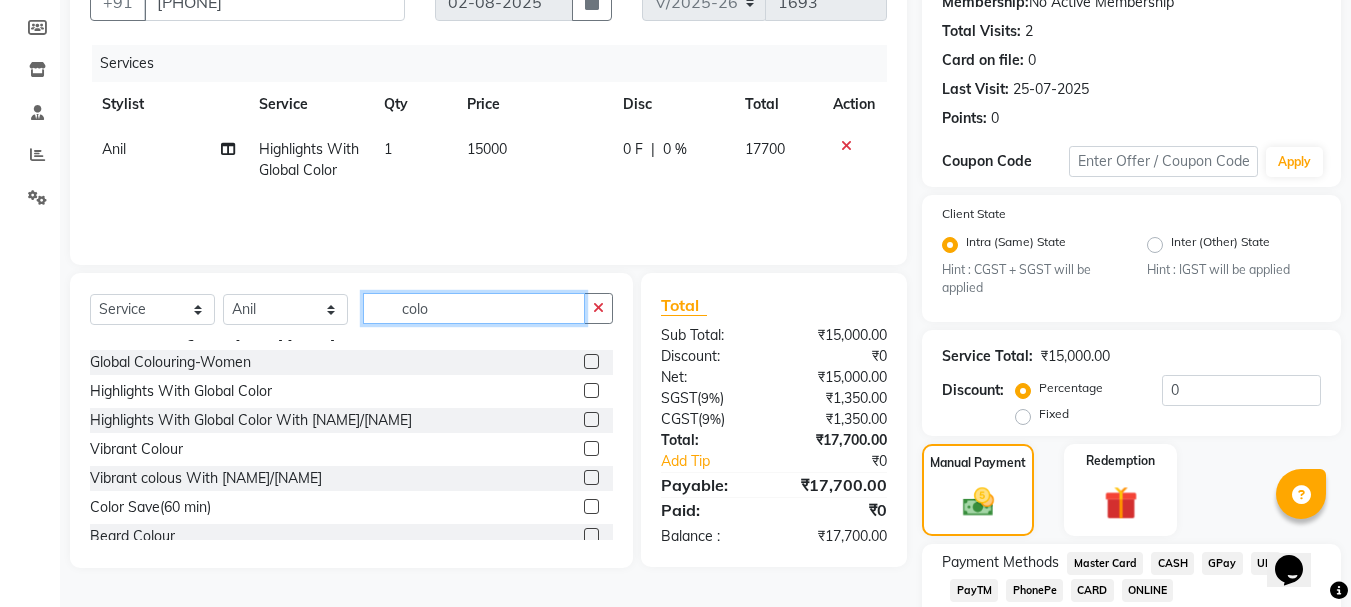 click on "colo" 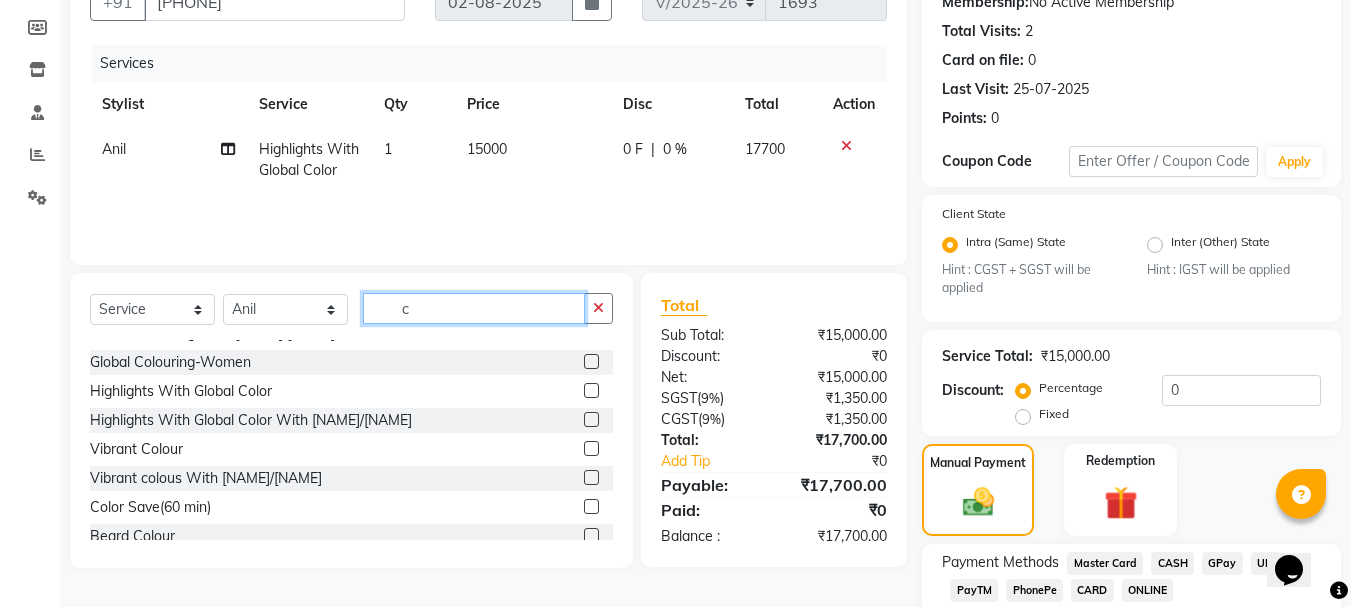 scroll, scrollTop: 135, scrollLeft: 0, axis: vertical 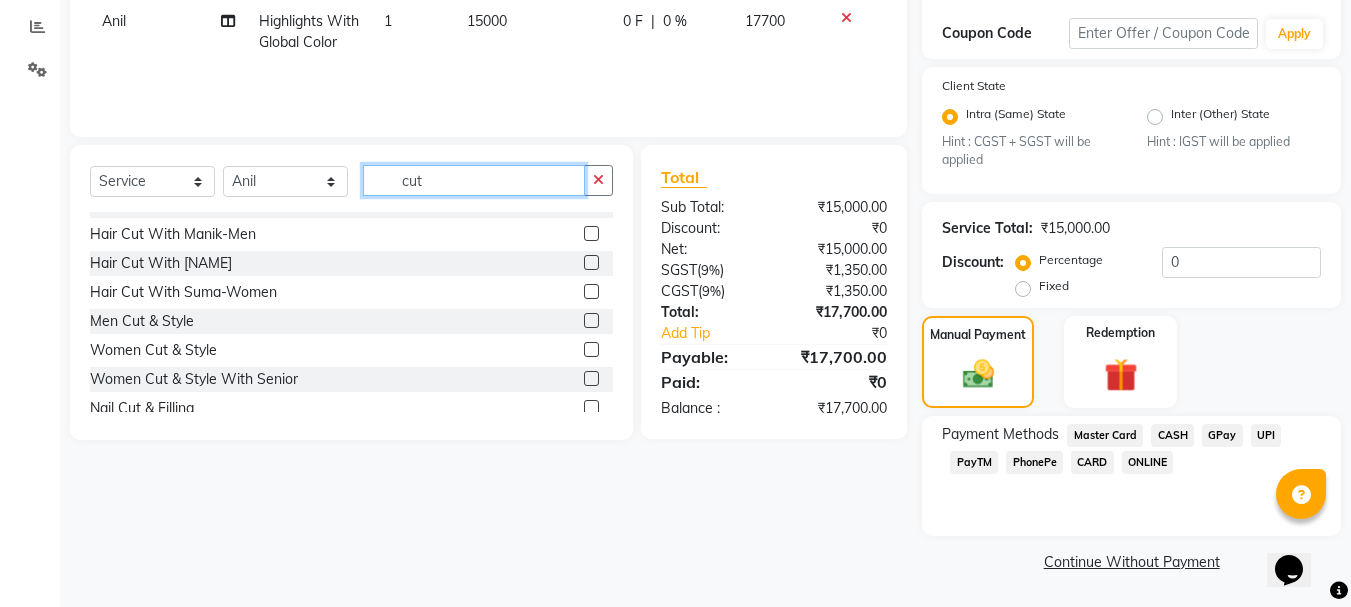 type on "cut" 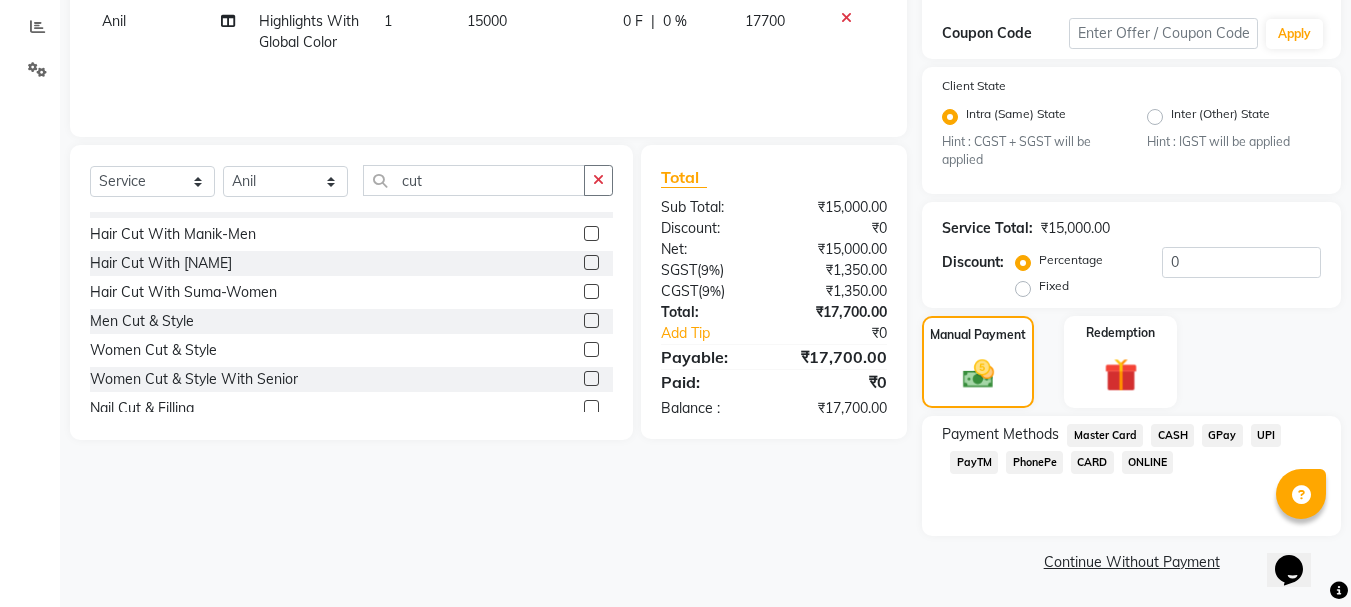 click on "Fixed" 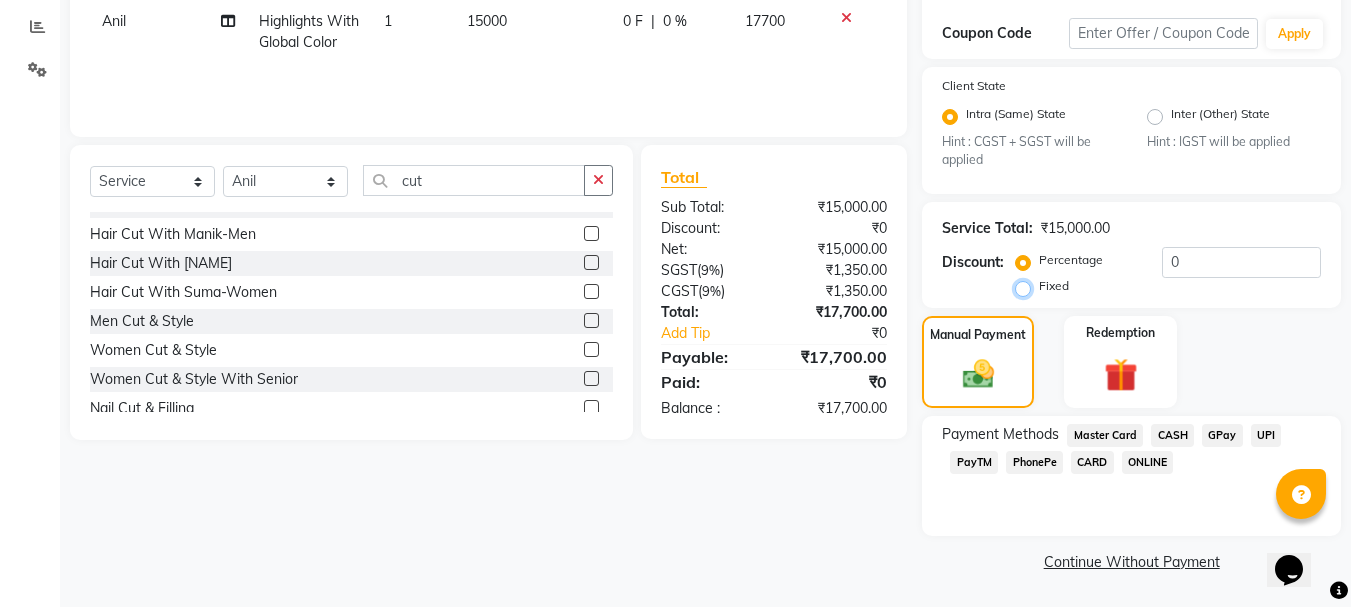 click on "Fixed" at bounding box center [1027, 286] 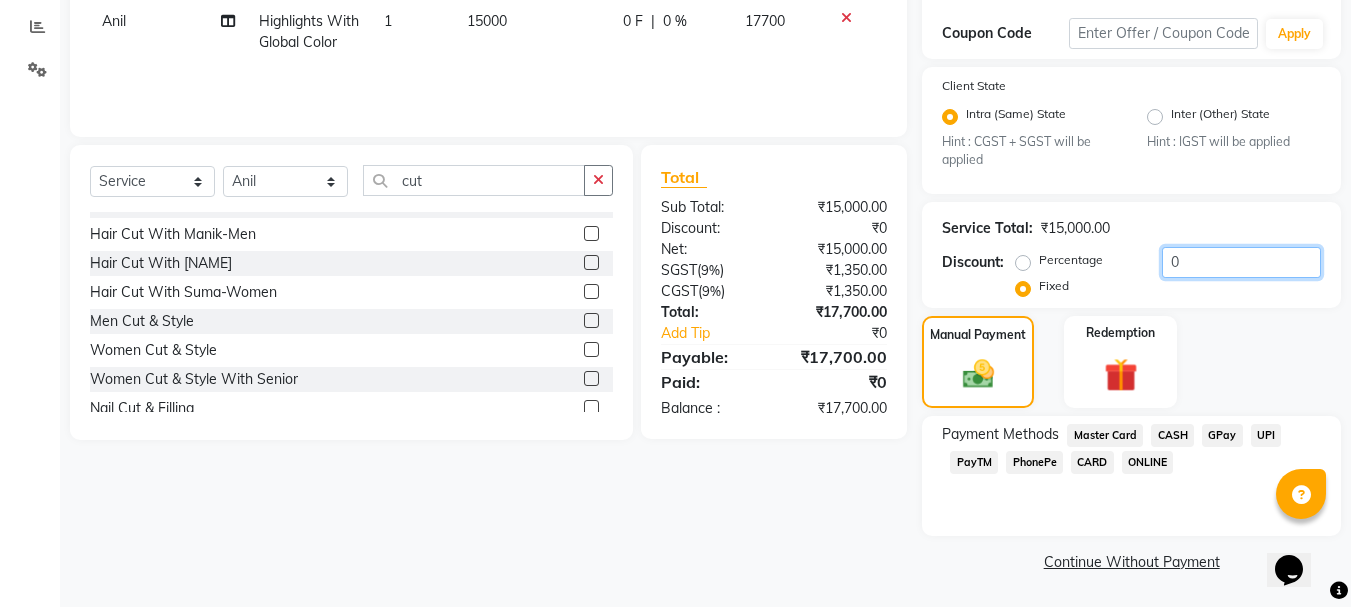 click on "0" 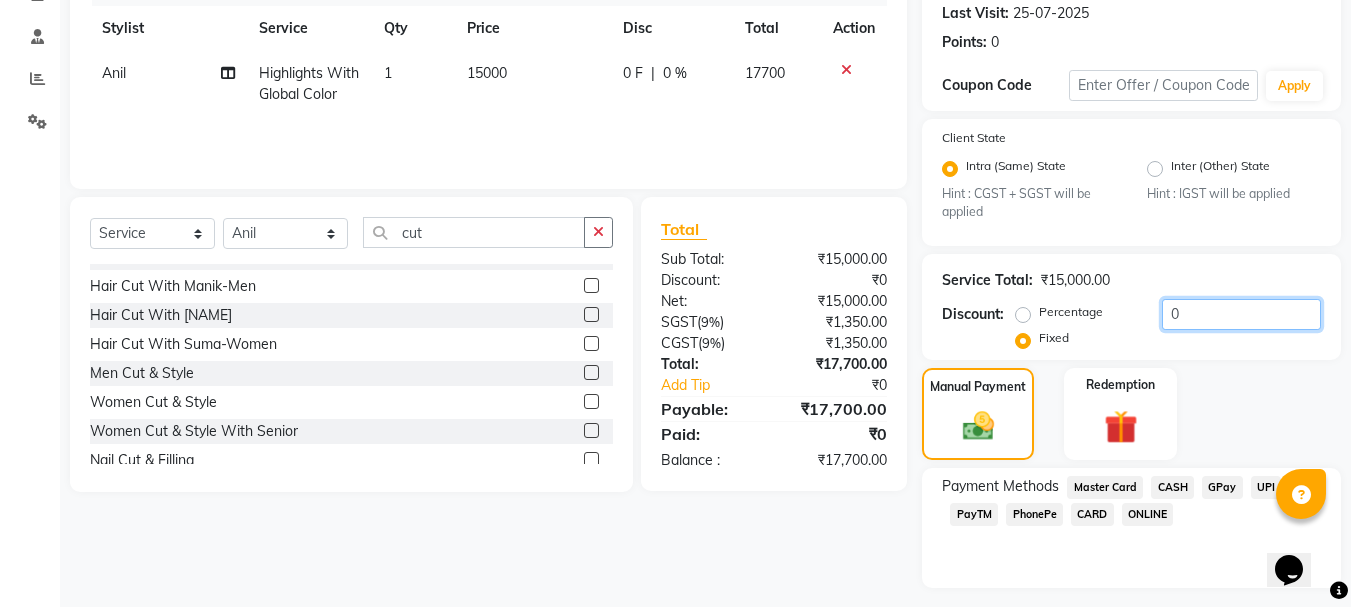 scroll, scrollTop: 231, scrollLeft: 0, axis: vertical 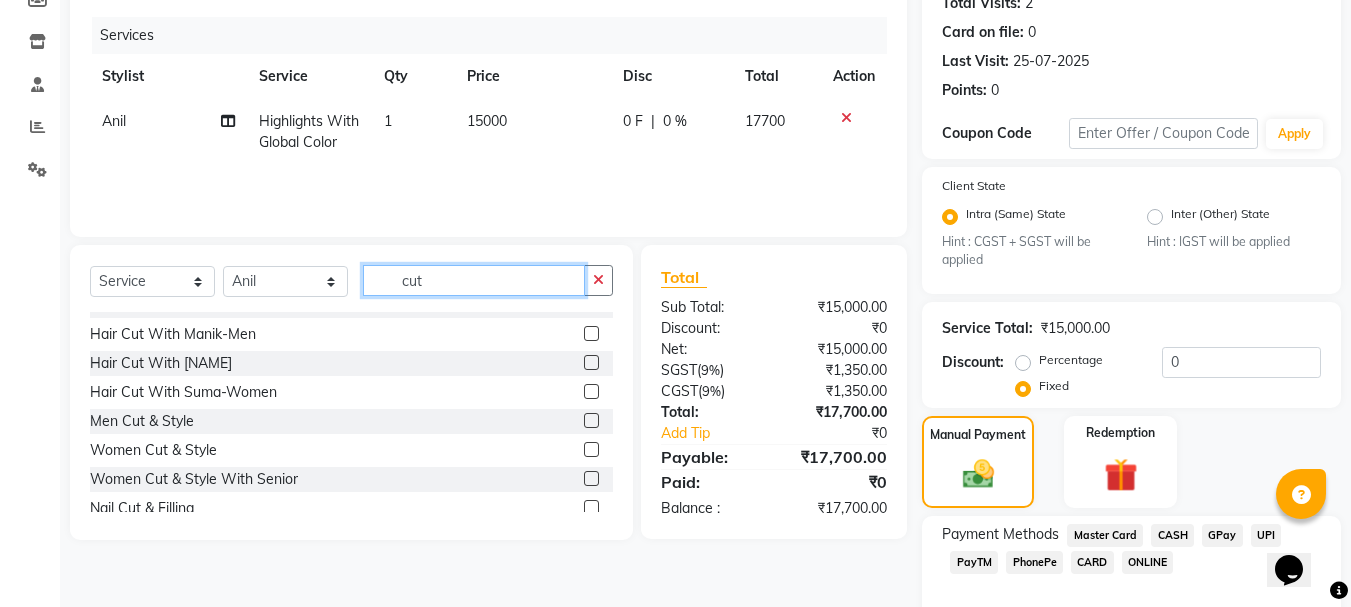 click on "cut" 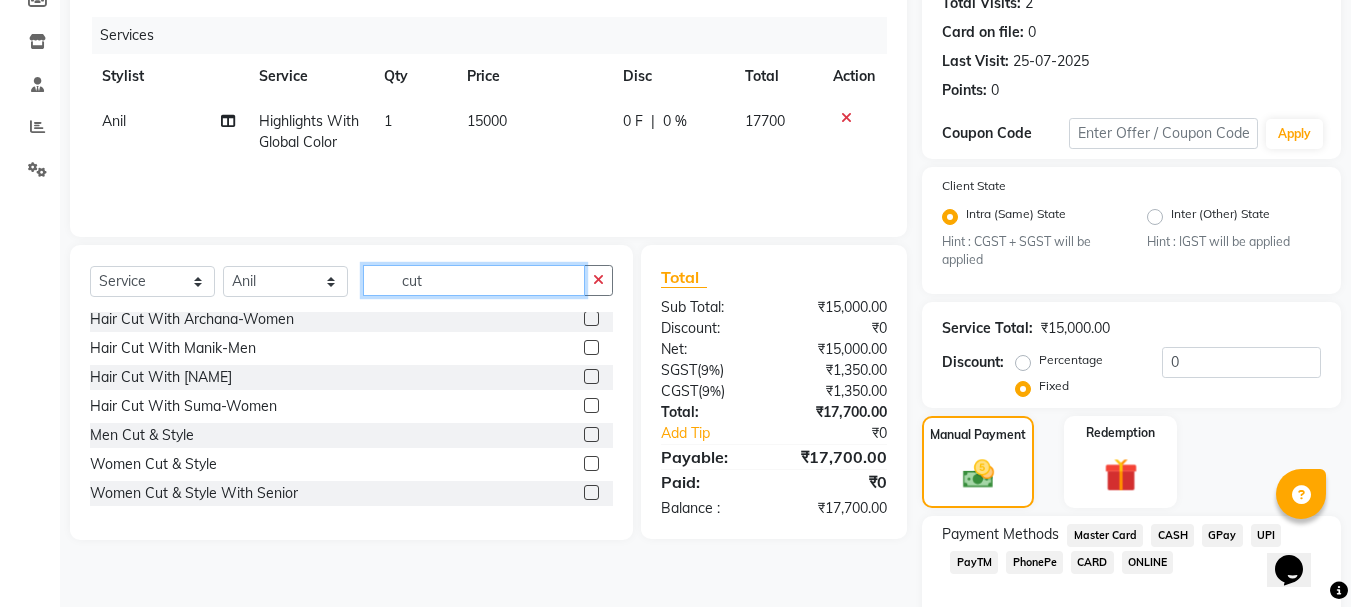 scroll, scrollTop: 148, scrollLeft: 0, axis: vertical 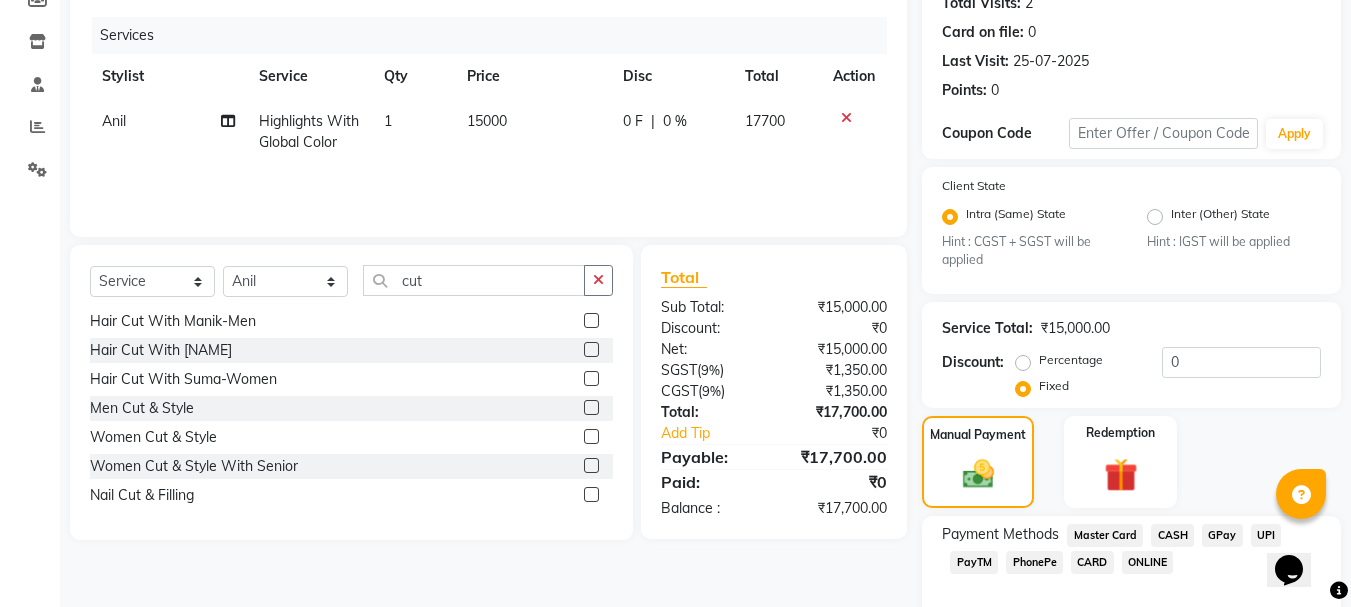 click 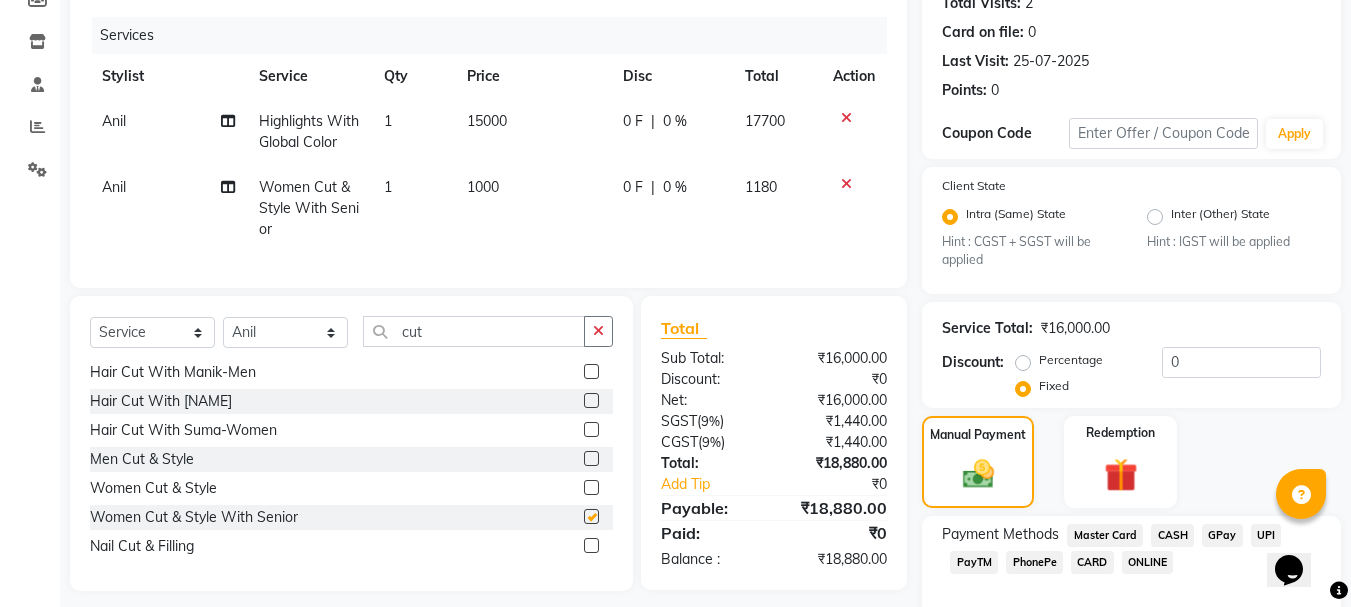 checkbox on "false" 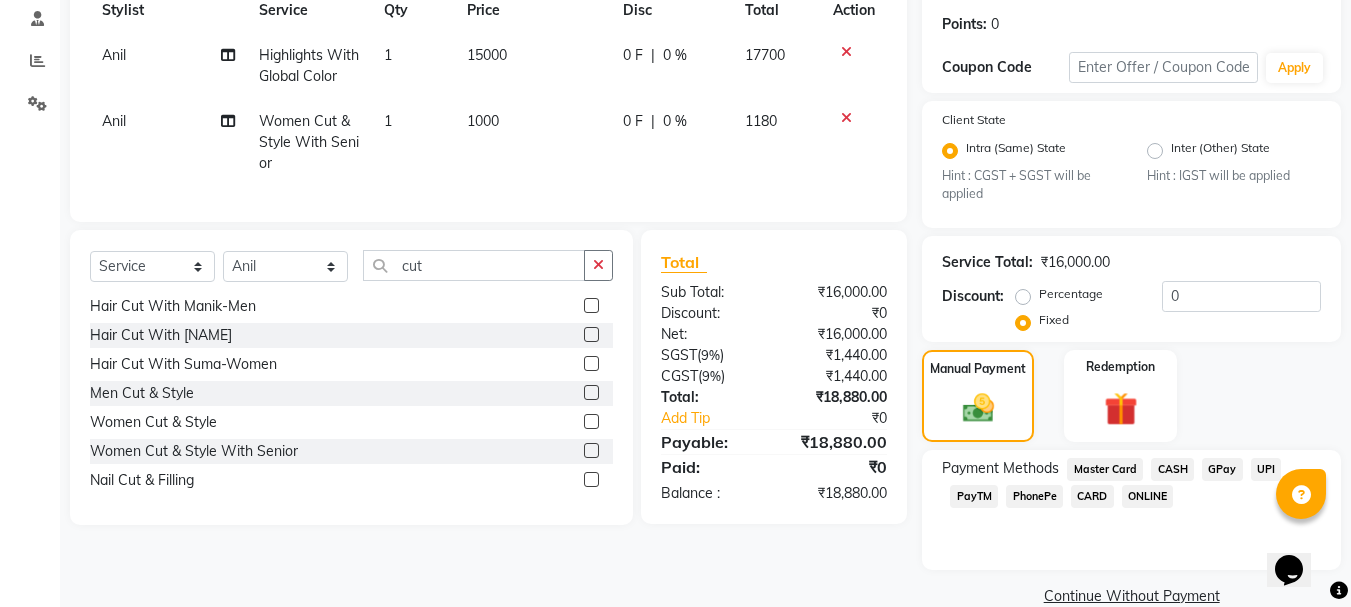 scroll, scrollTop: 331, scrollLeft: 0, axis: vertical 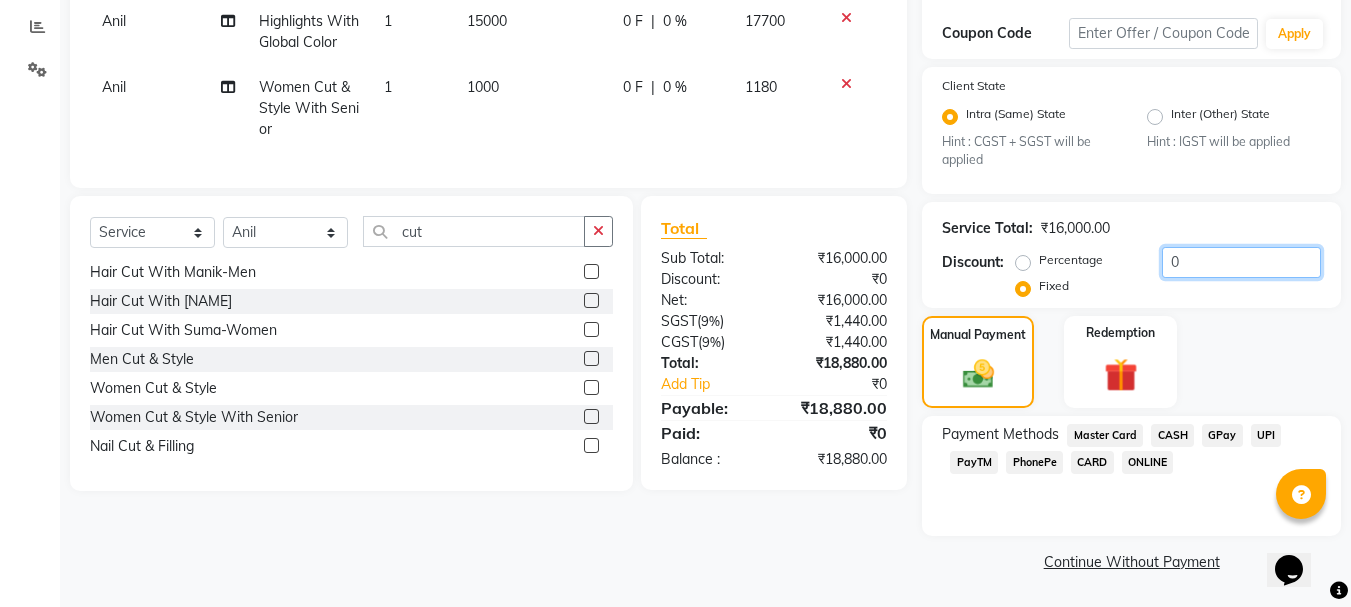 click on "0" 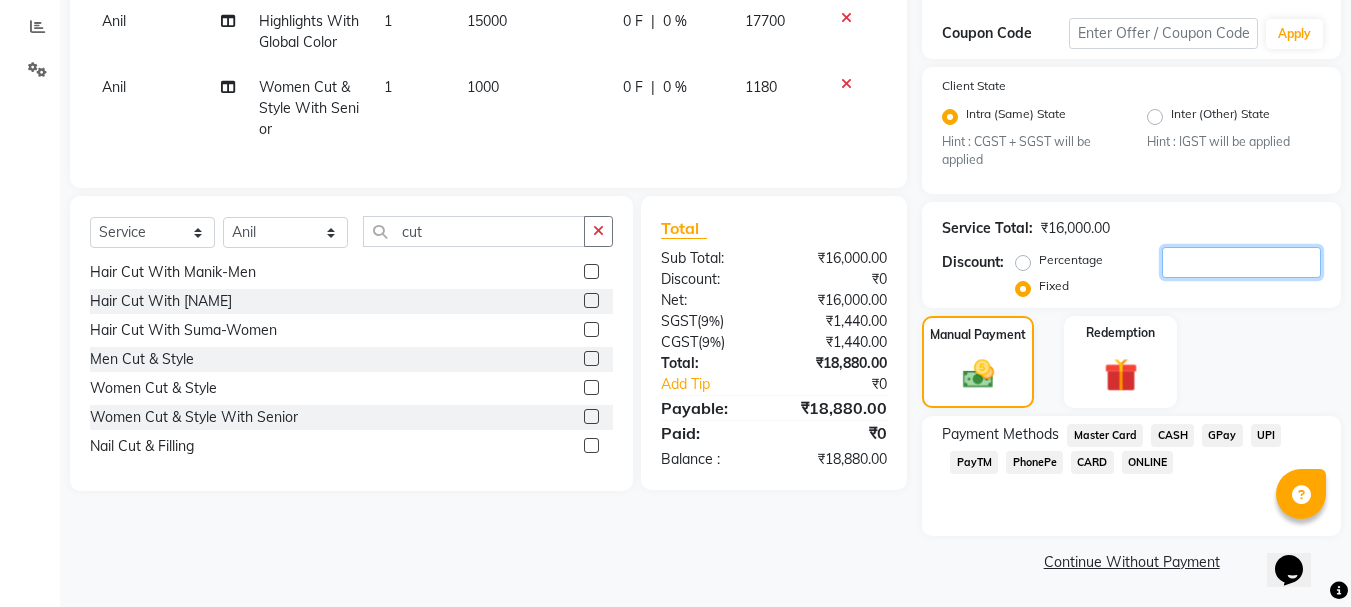 type 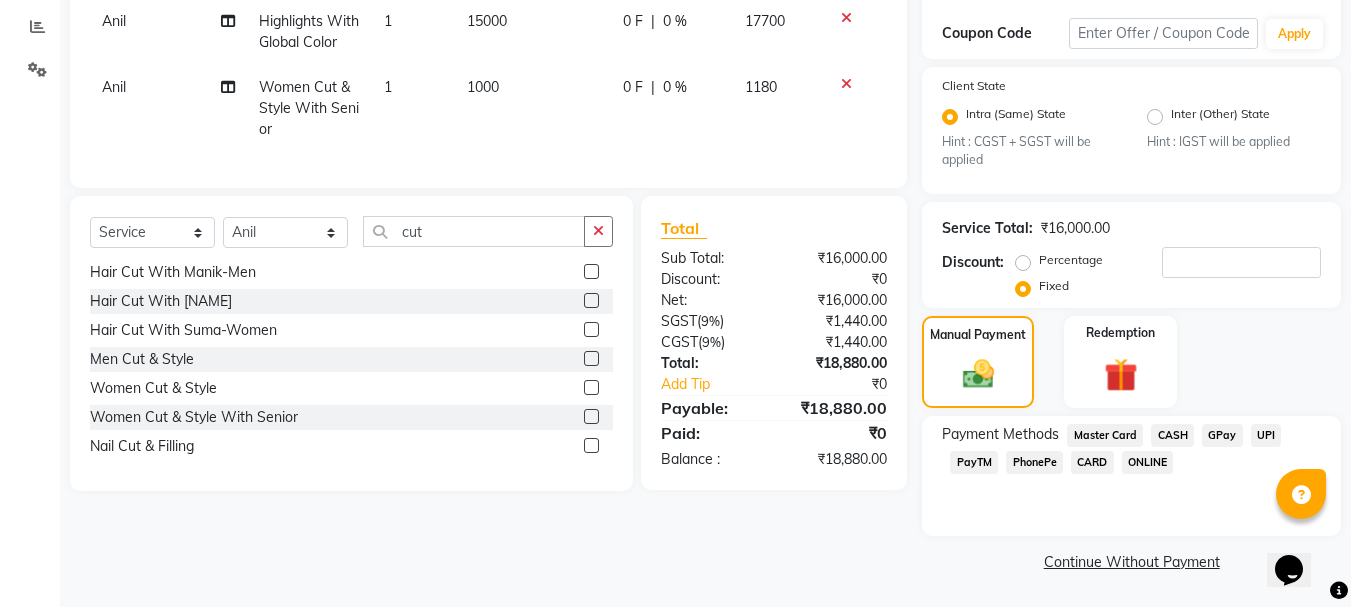 click on "1000" 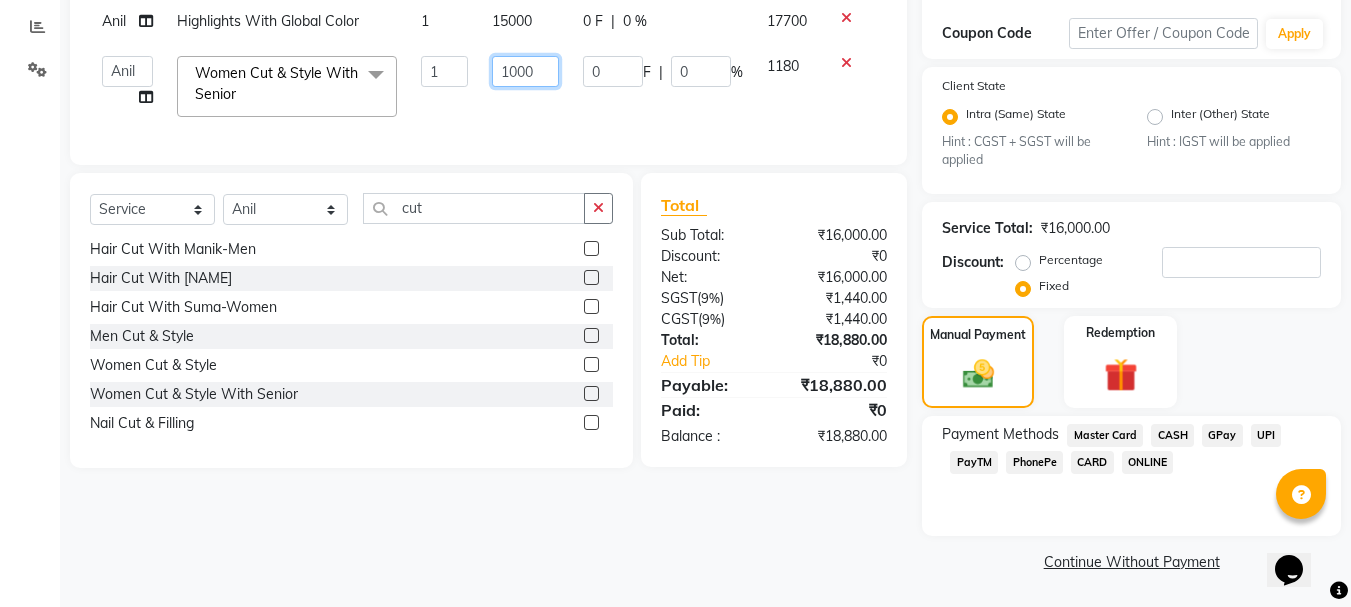 click on "1000" 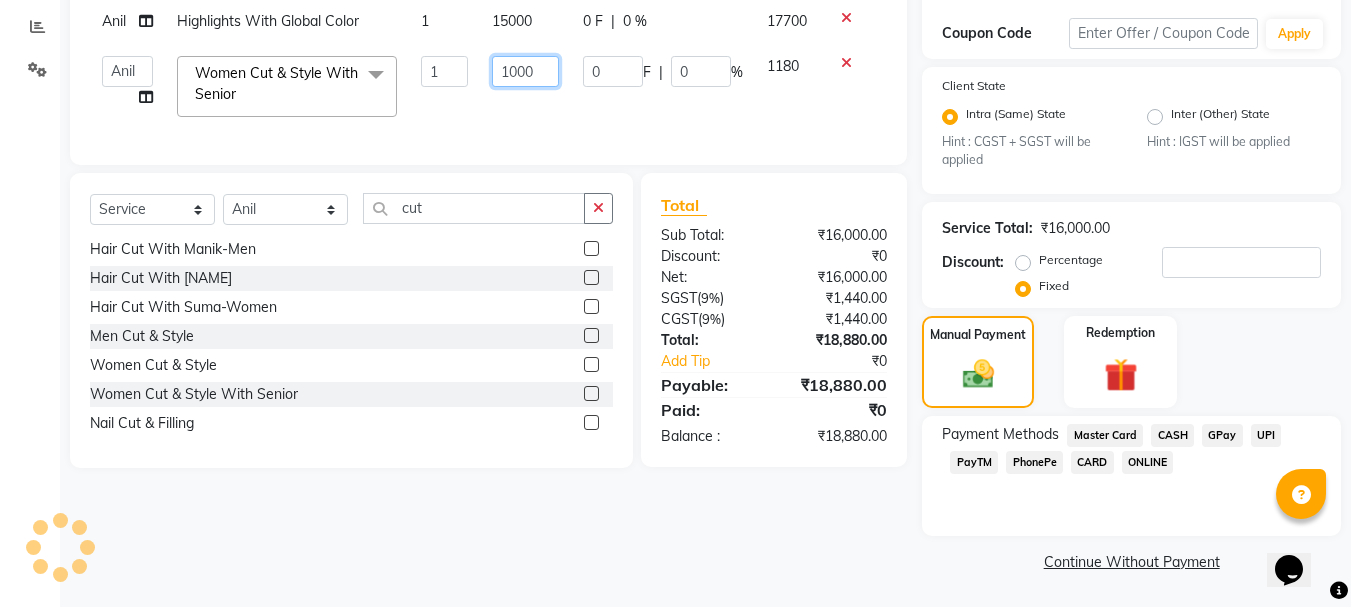 click on "1000" 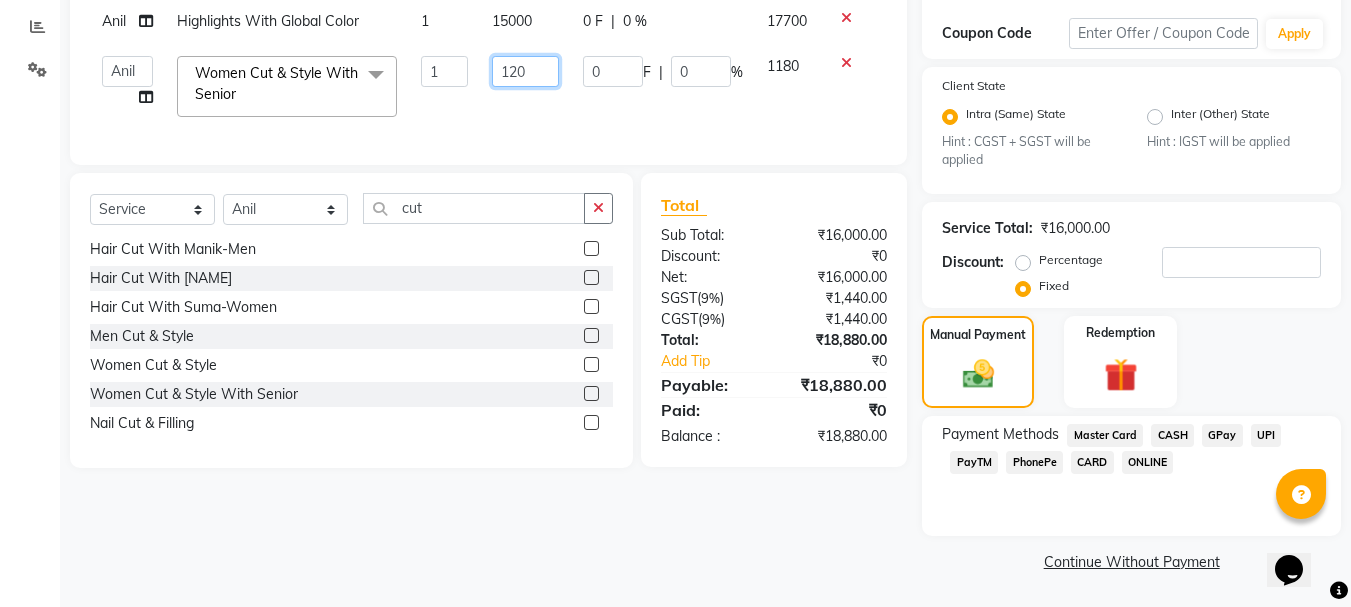 type on "1200" 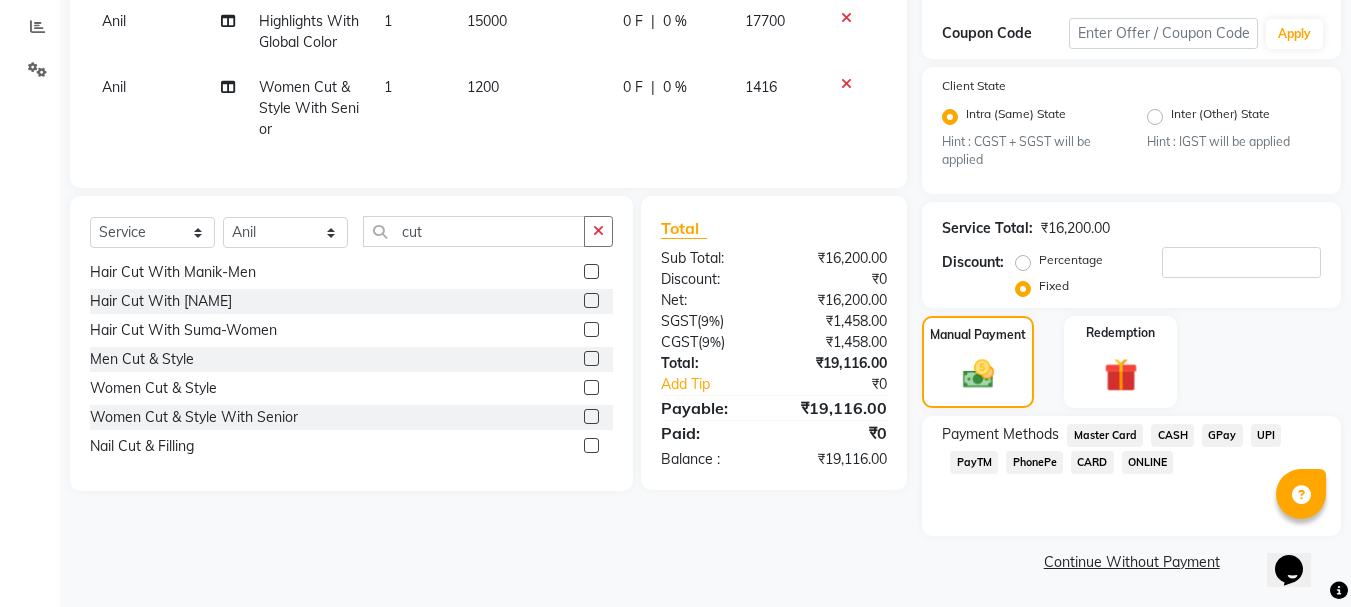 click on "1200" 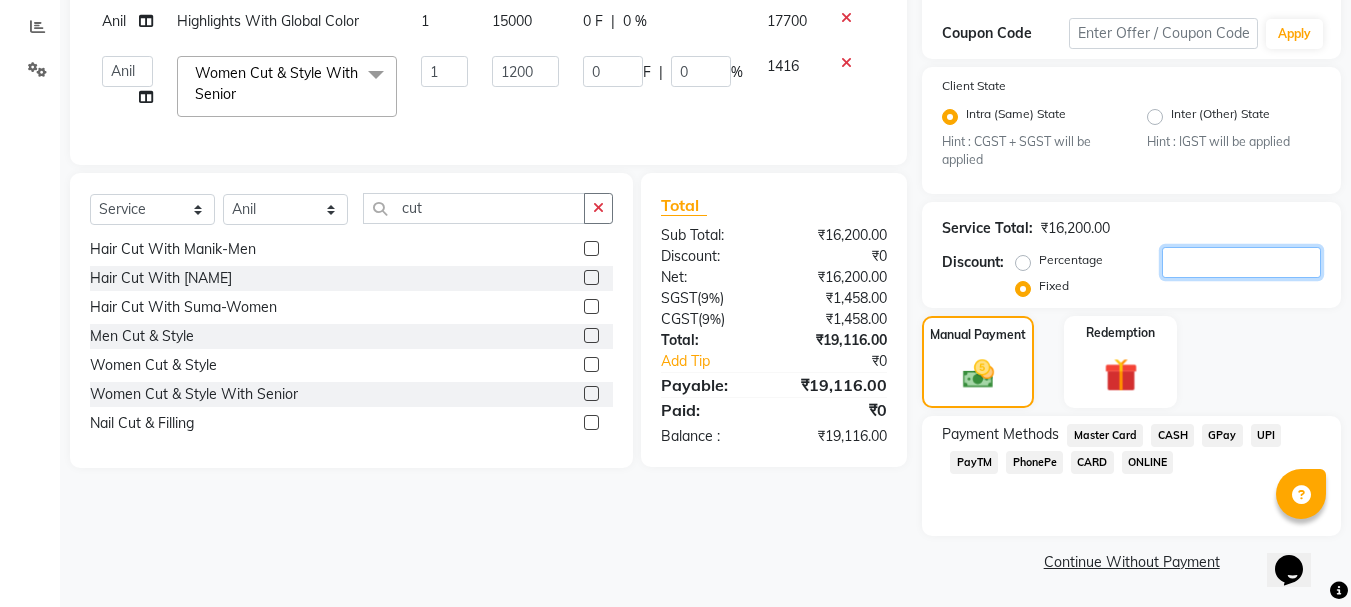 click 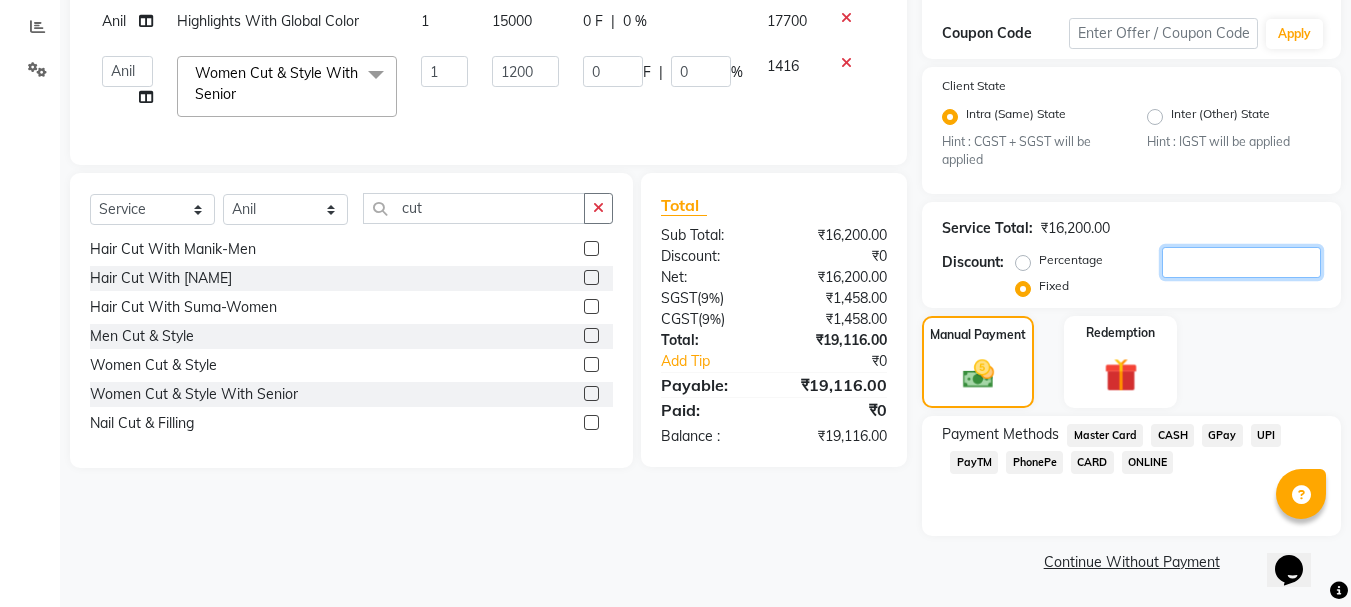 type on "2" 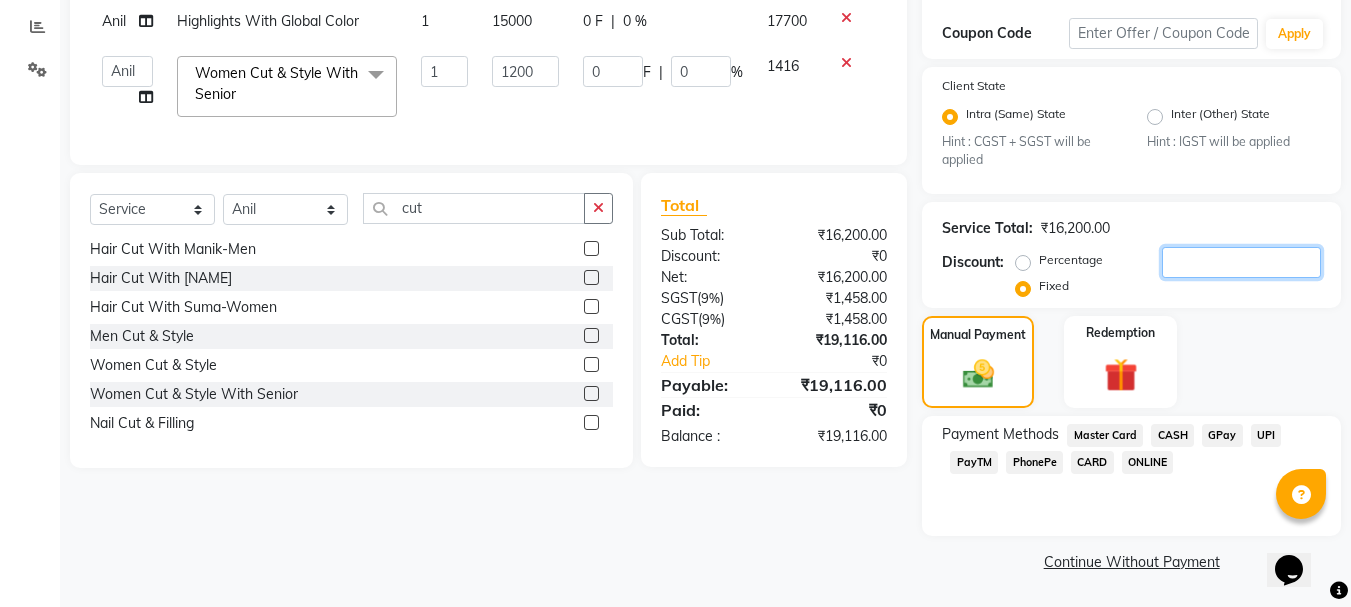type on "0.15" 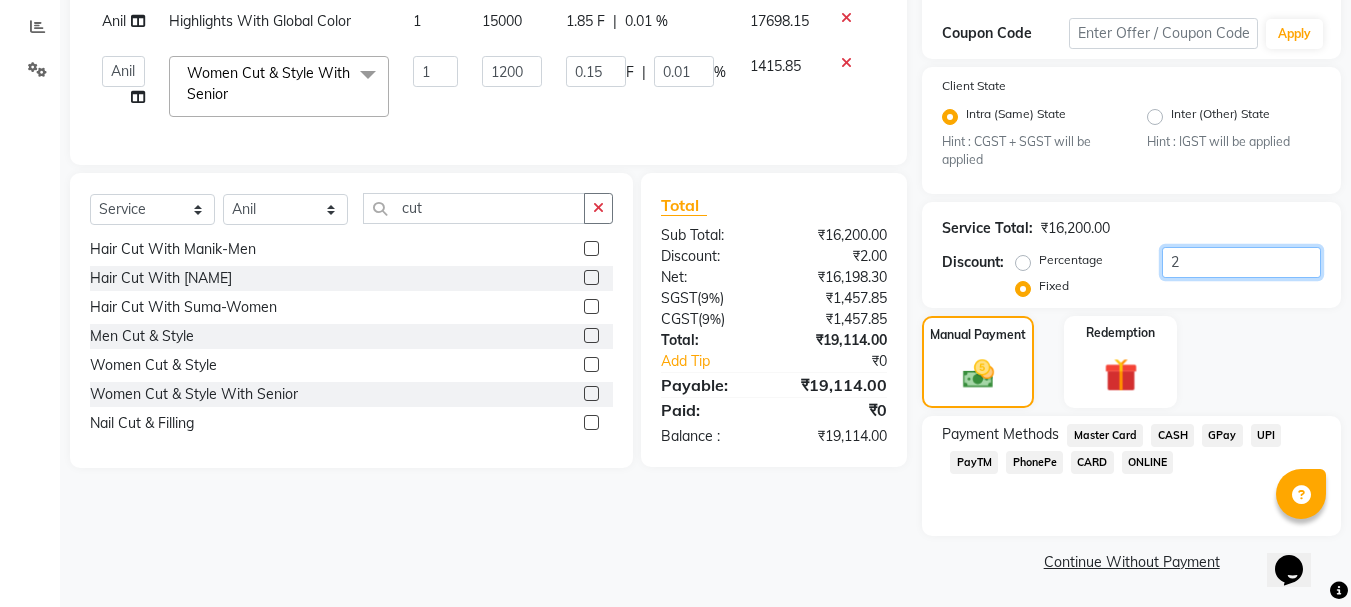 type on "29" 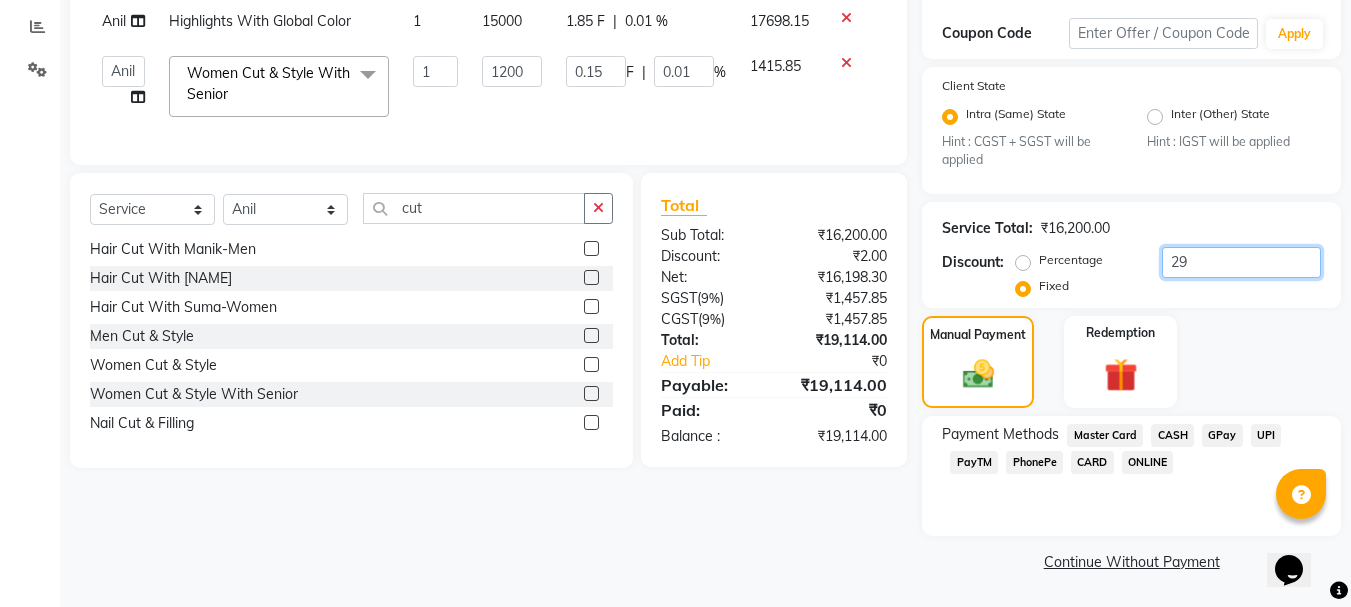 type on "2.15" 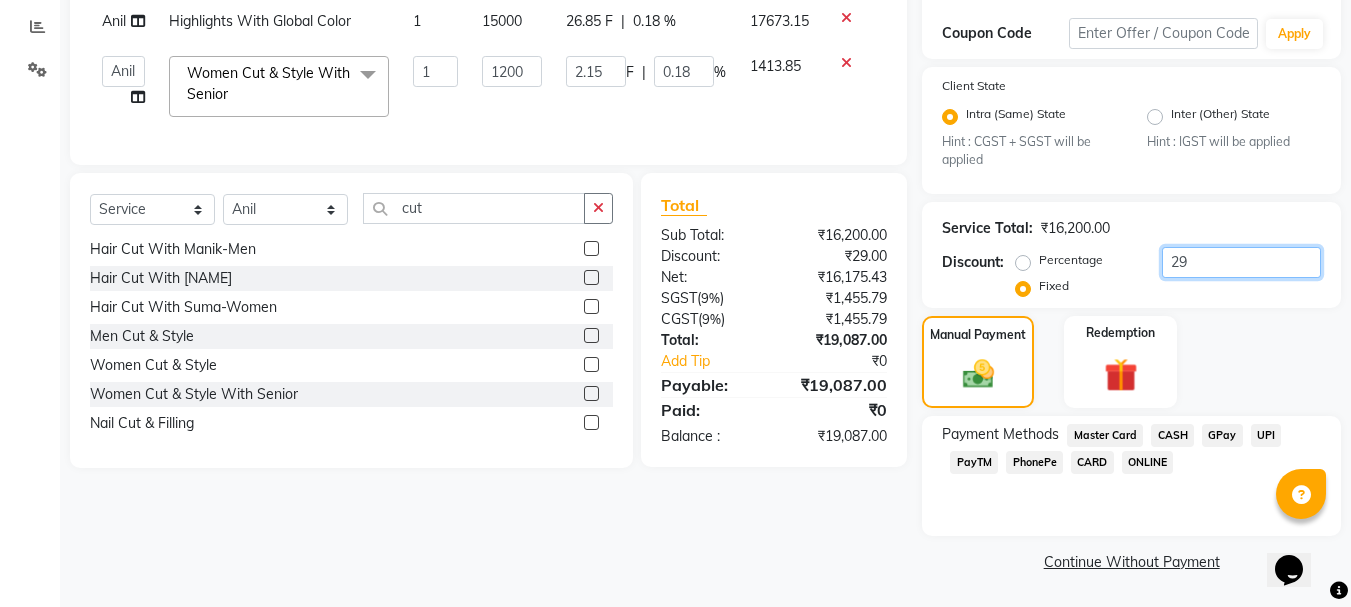 type on "291" 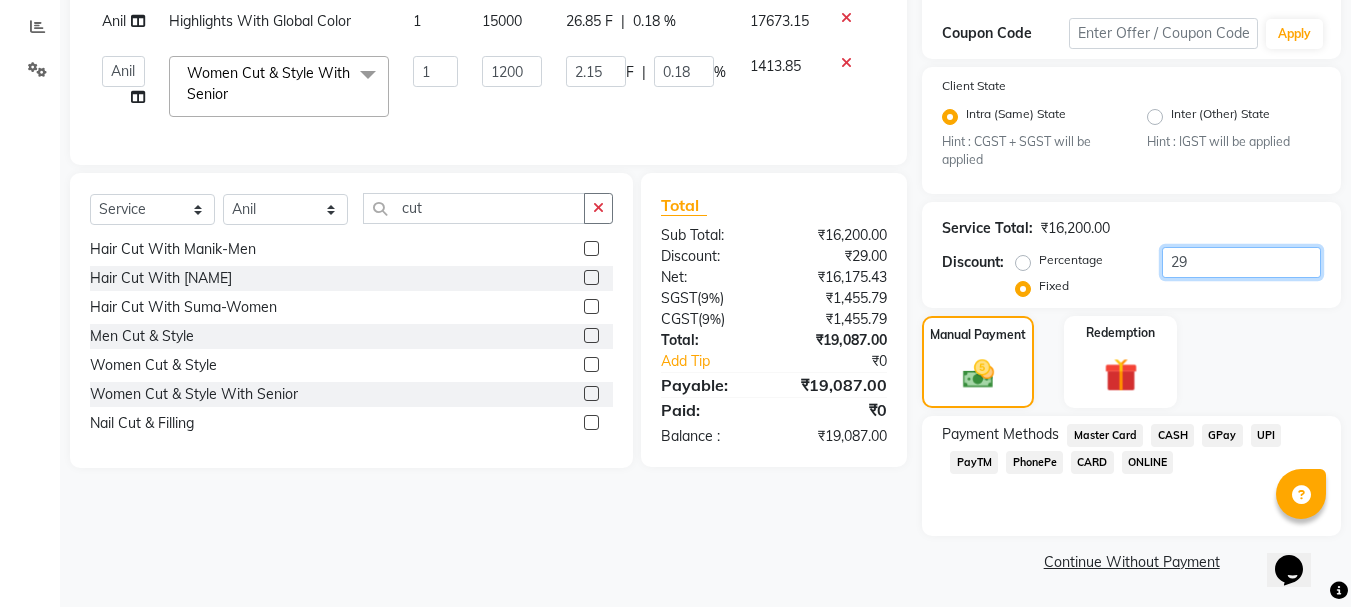 type on "21.56" 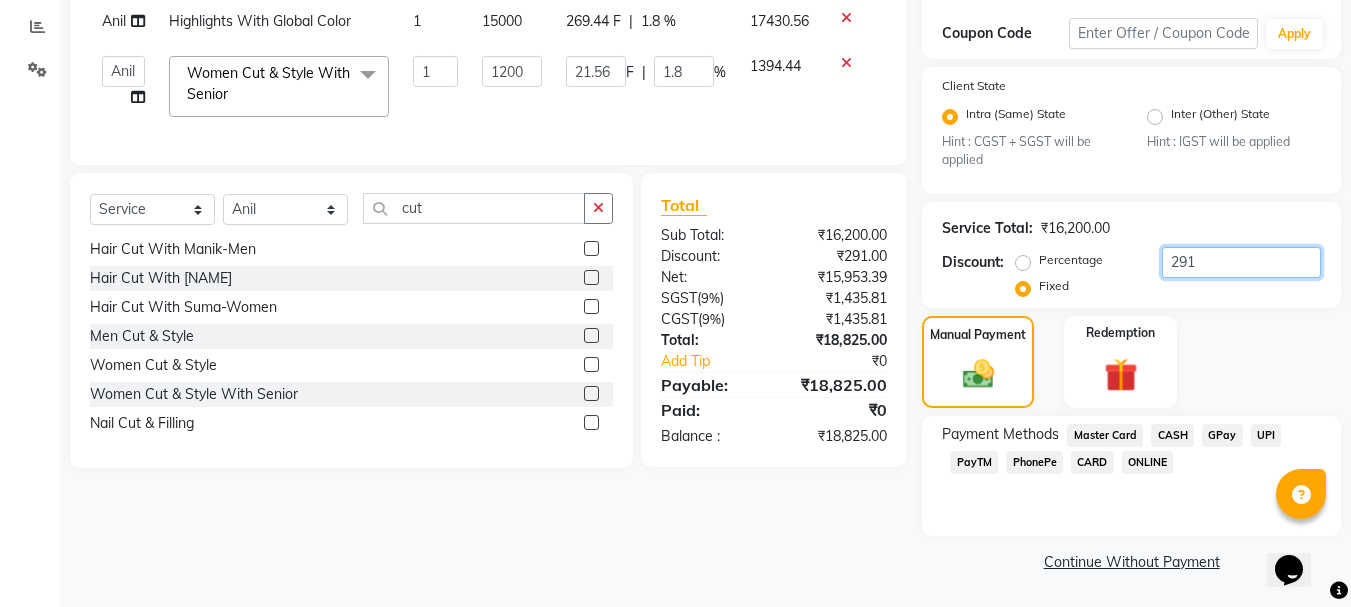 type on "2916" 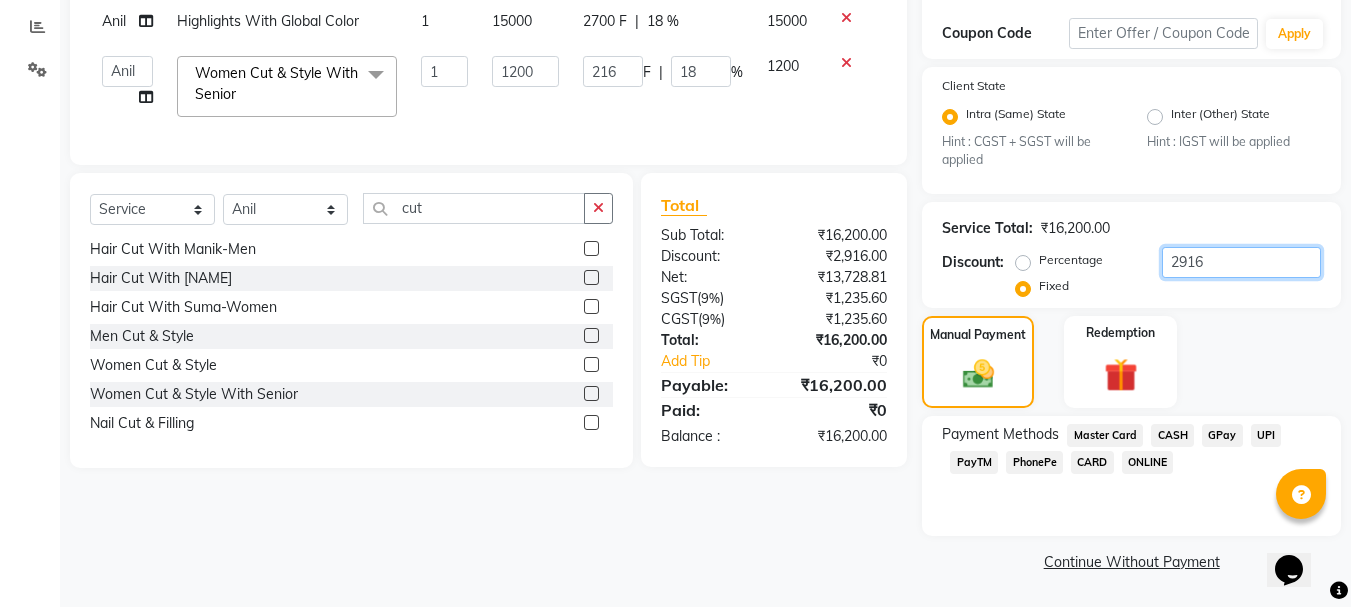 type on "2916" 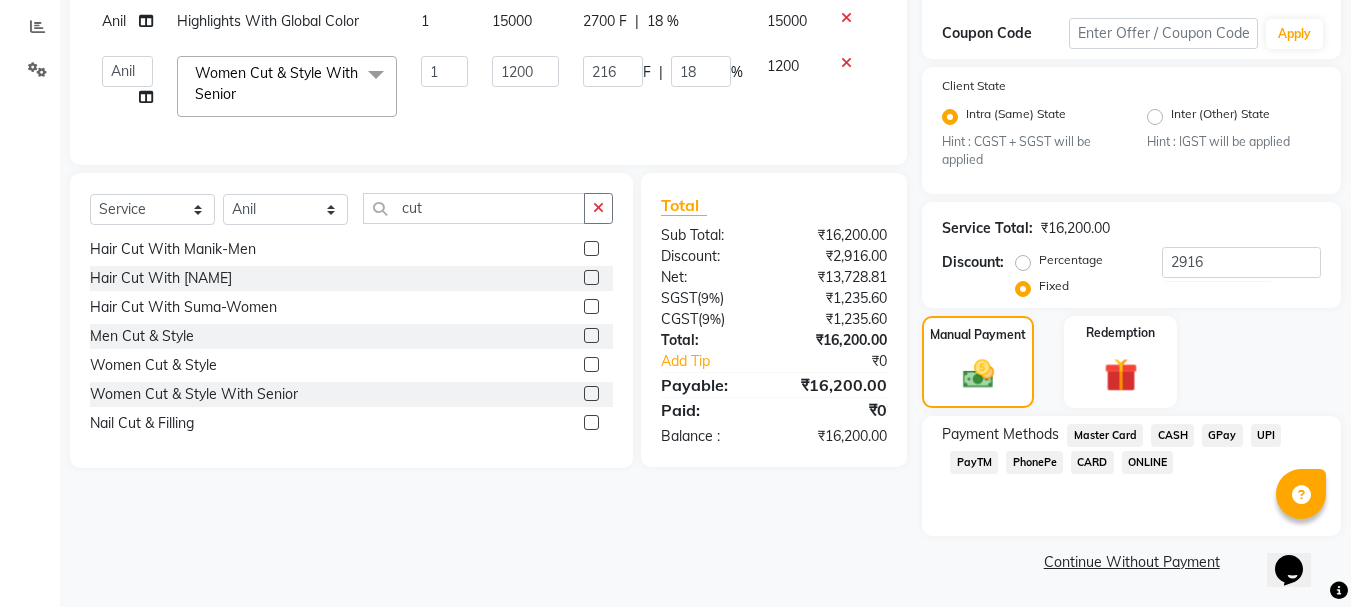 click on "Client +[COUNTRY CODE] [PHONE] Date [DATE] Invoice Number V/[YEAR] V/[YEAR]-[YEAR] [NUMBER] Services Stylist Service Qty Price Disc Total Action [NAME] Highlights With Global Color 1 [PRICE] [PRICE] [PERCENT] | [PERCENT] % [PRICE]  [NAME]   [NAME]   C [NAME]   Manager   [NAME]   [NAME]   [NAME]   [NAME]   [NAME]   [NAME]  Women Cut x 3D Hair Highlights Amonia Free-Men Amonia Free-Men2 Amonia Free-Women Amonia Free-Women2 Creative Color Creative Color With [NAME] Full Hair Rebounding Wella Professional Full Hair Rebounding With Loreal Xtenso Full Hair Rebounding With Schwarzkopf Global Colouring-Men Global Colouring With [NAME]/[NAME] Global Colouring-Women Highlights With Global Color Highlights With Global Color With [NAME]/[NAME] Partial Highlights Partial Highlights With [NAME]/[NAME] Patch Rebounding With Schwarzkopf Patch Rebouning With Loreal Xtenso Patch Rebouning With Wella Professional Root Touch Up-Men Root Touch Up With [NAME]/[NAME] Root Touch Up-Women Vibrant Colour Vibrant colous With [NAME]/[NAME] saree drapping  cleanup Waxing" 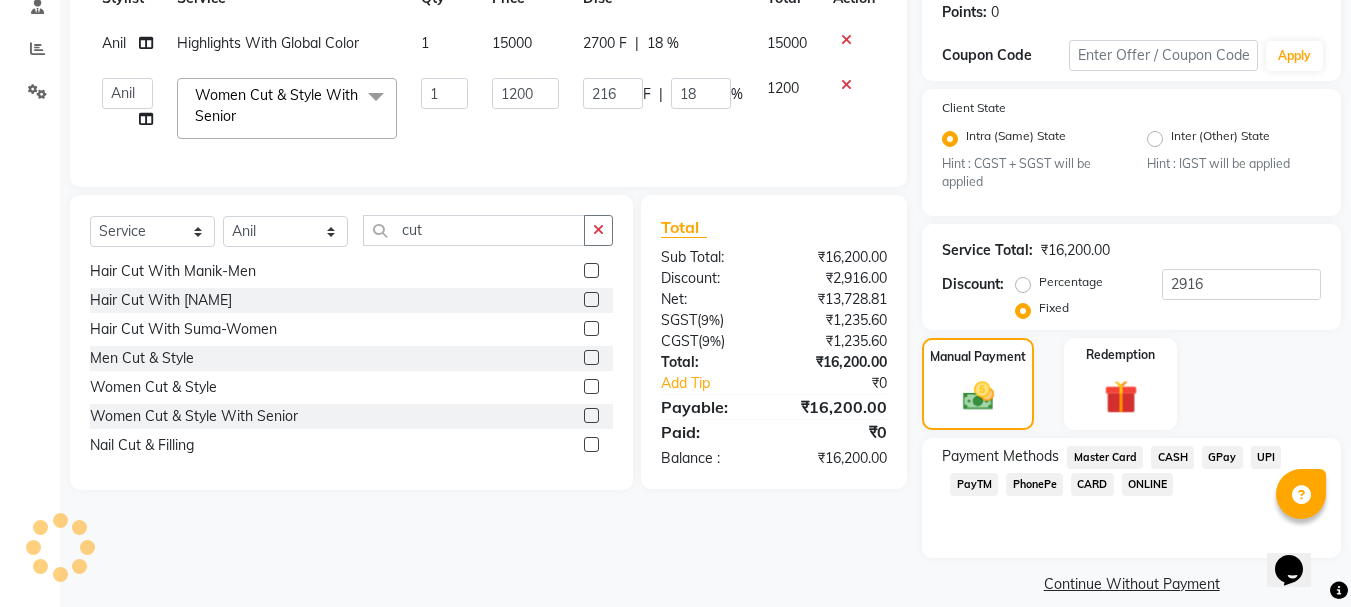 scroll, scrollTop: 331, scrollLeft: 0, axis: vertical 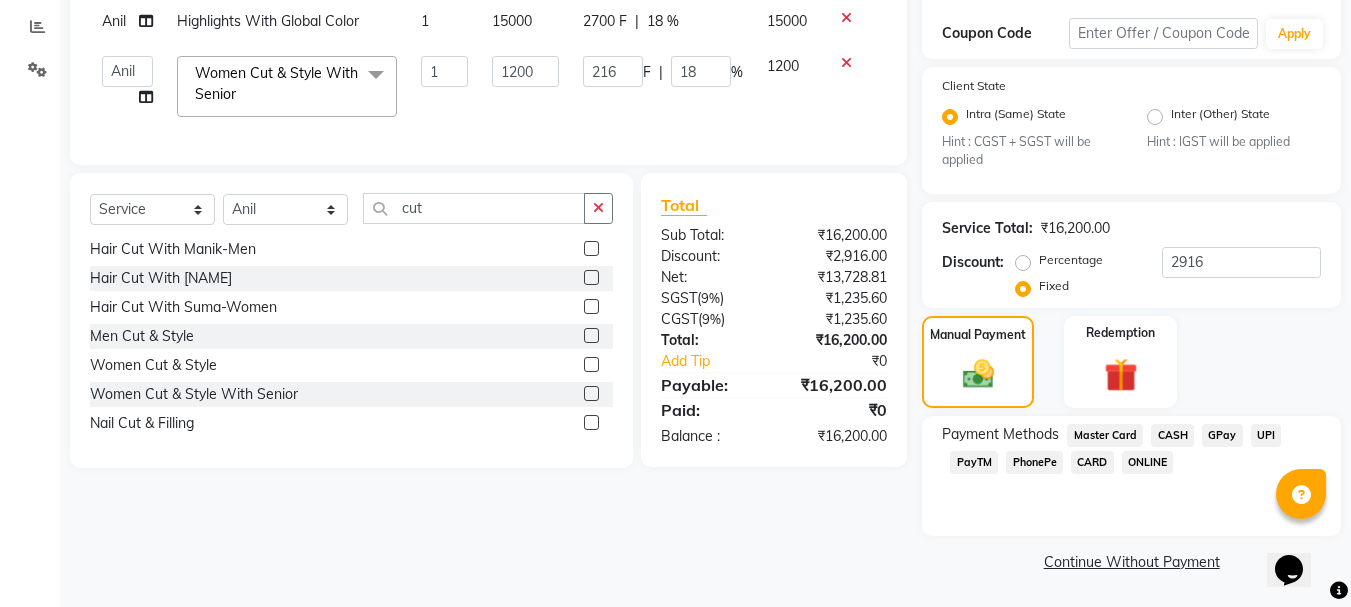 click on "CASH" 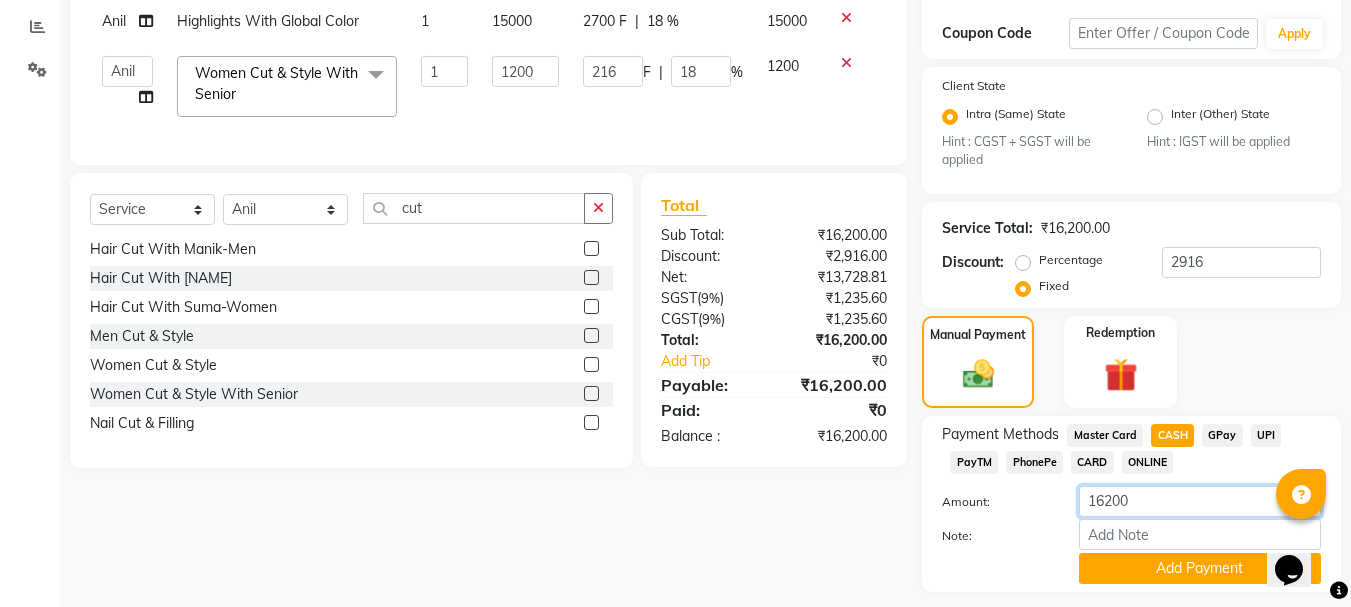 click on "16200" 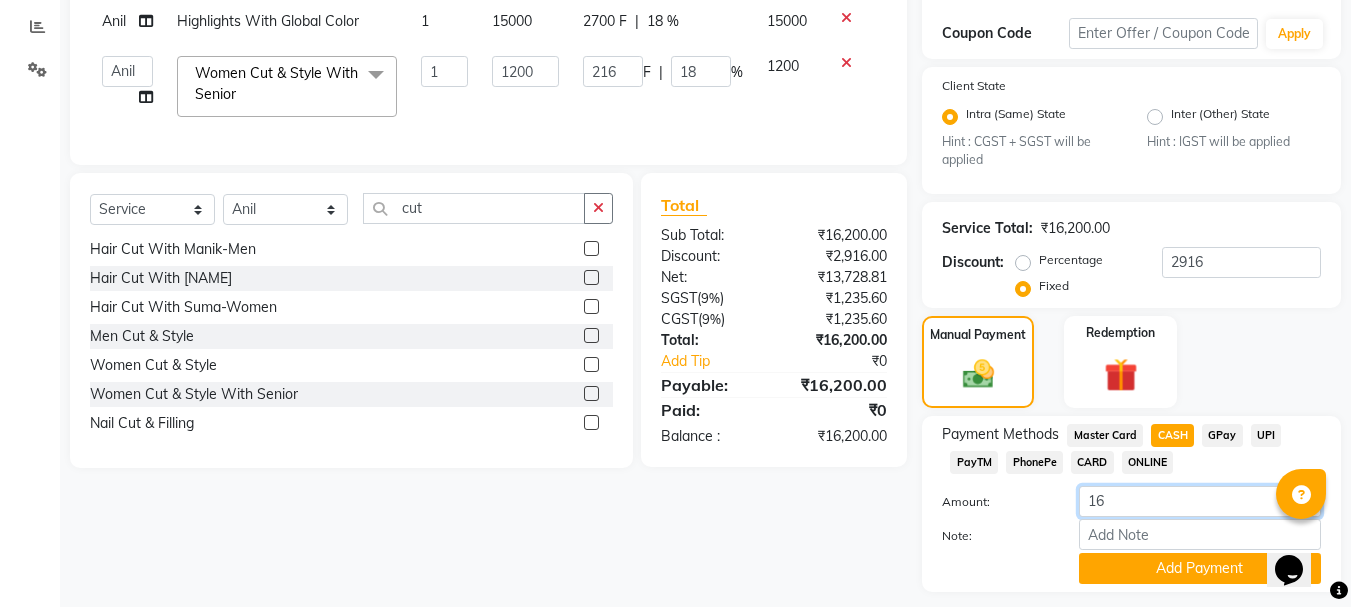 type on "1" 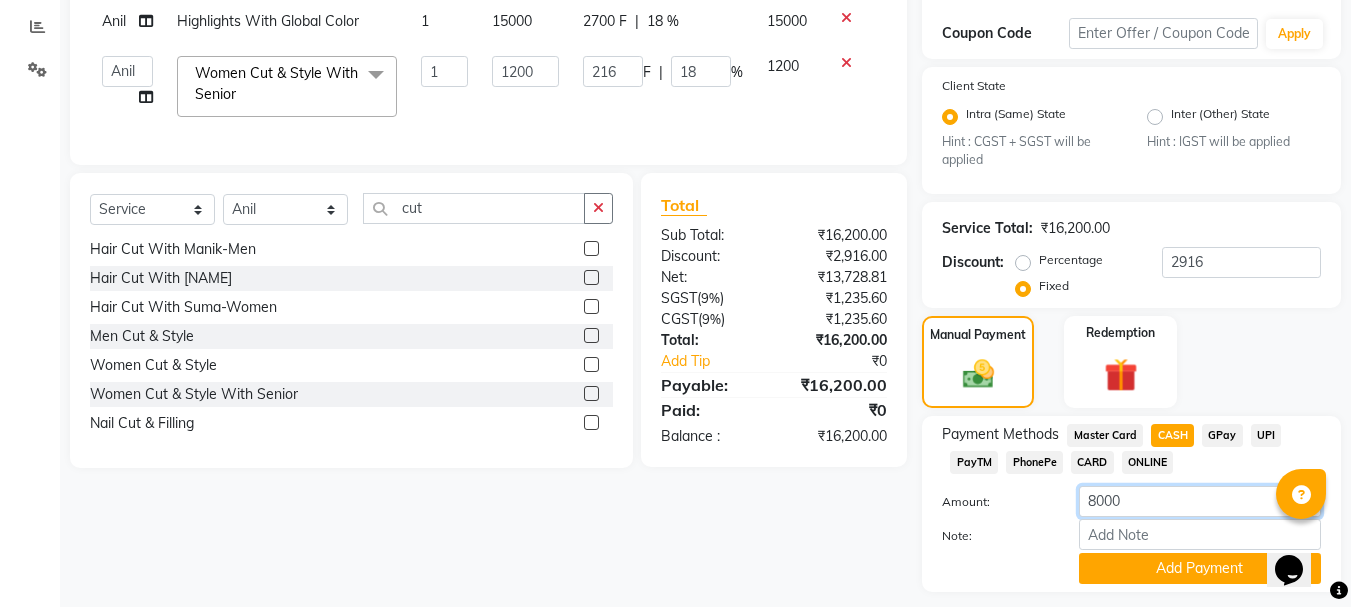 scroll, scrollTop: 387, scrollLeft: 0, axis: vertical 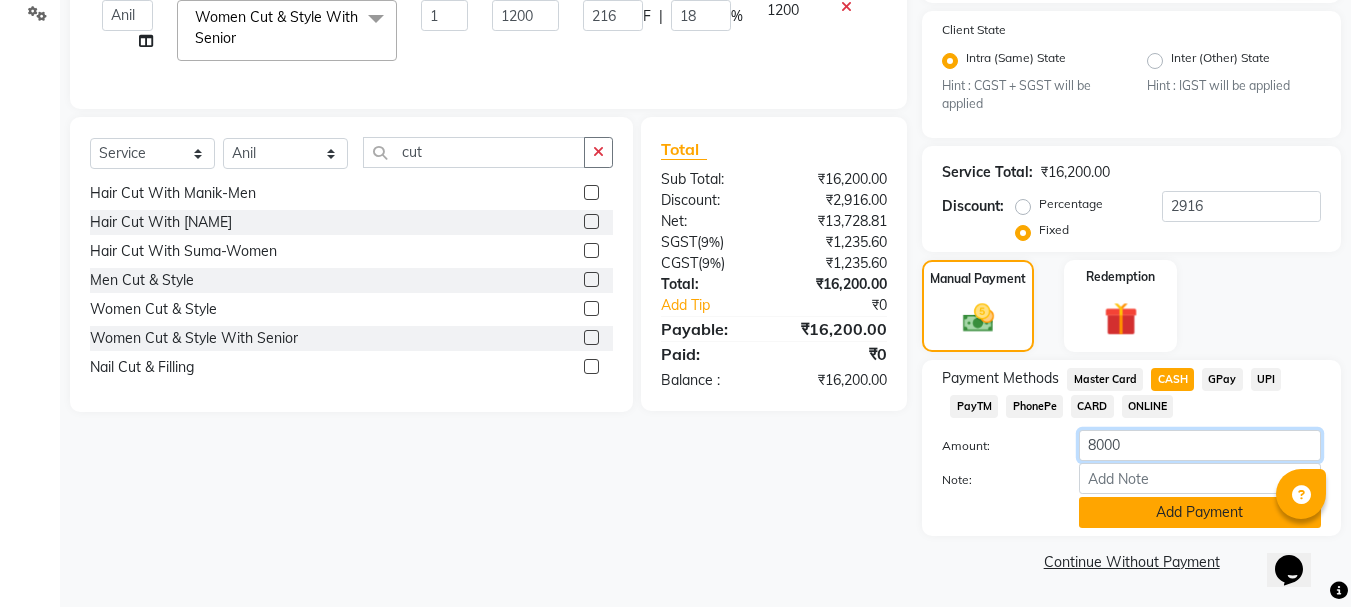 type on "8000" 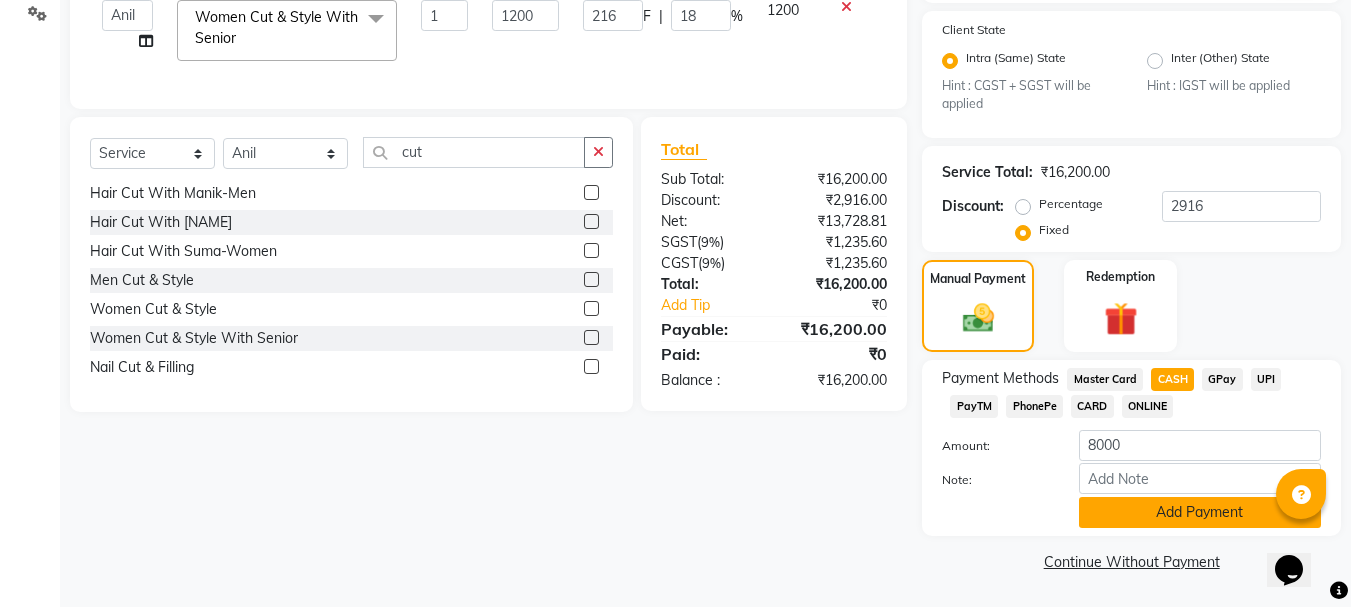 click on "Add Payment" 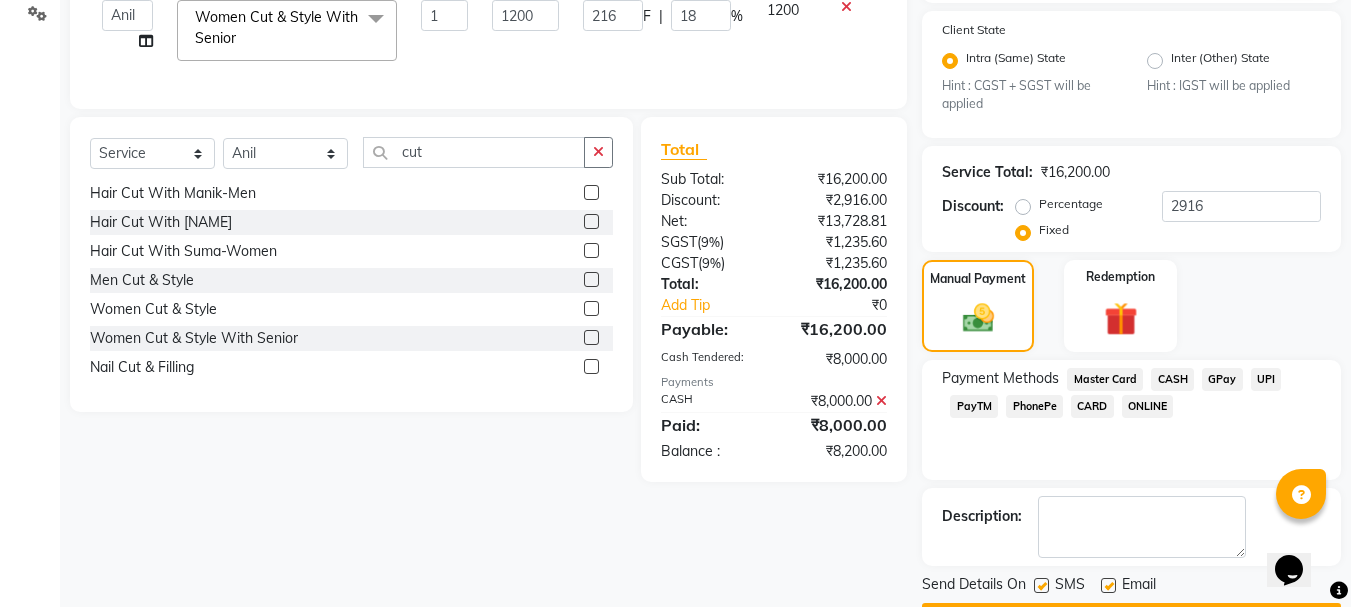 click on "CARD" 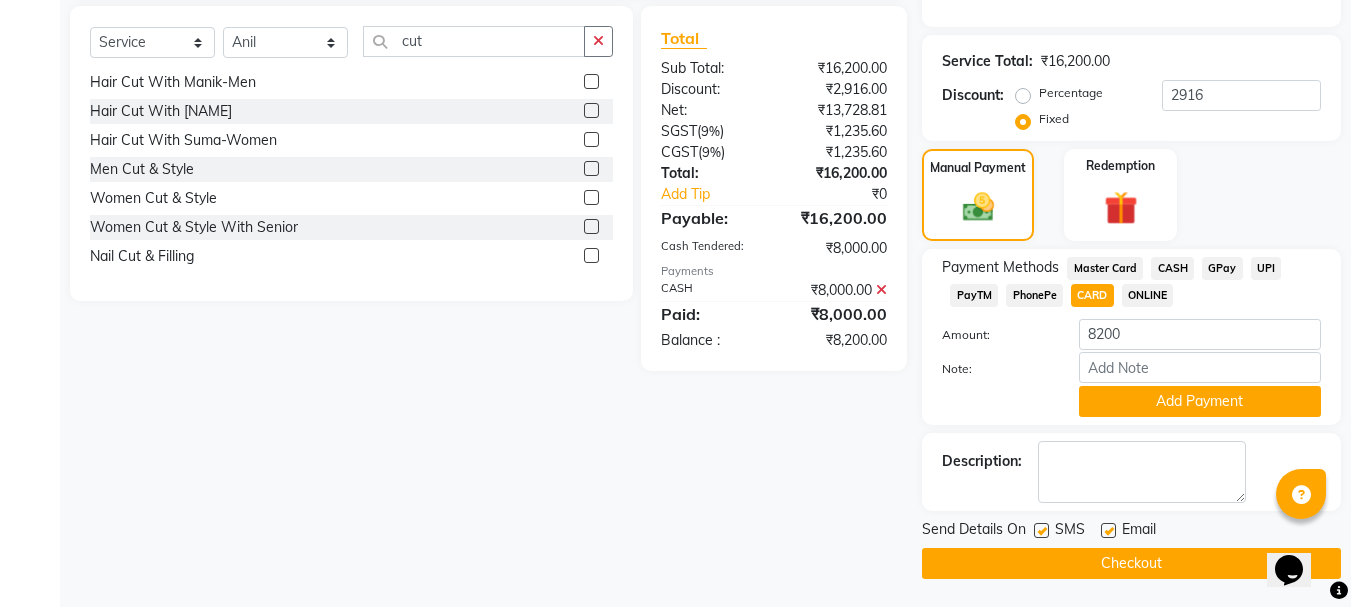 scroll, scrollTop: 500, scrollLeft: 0, axis: vertical 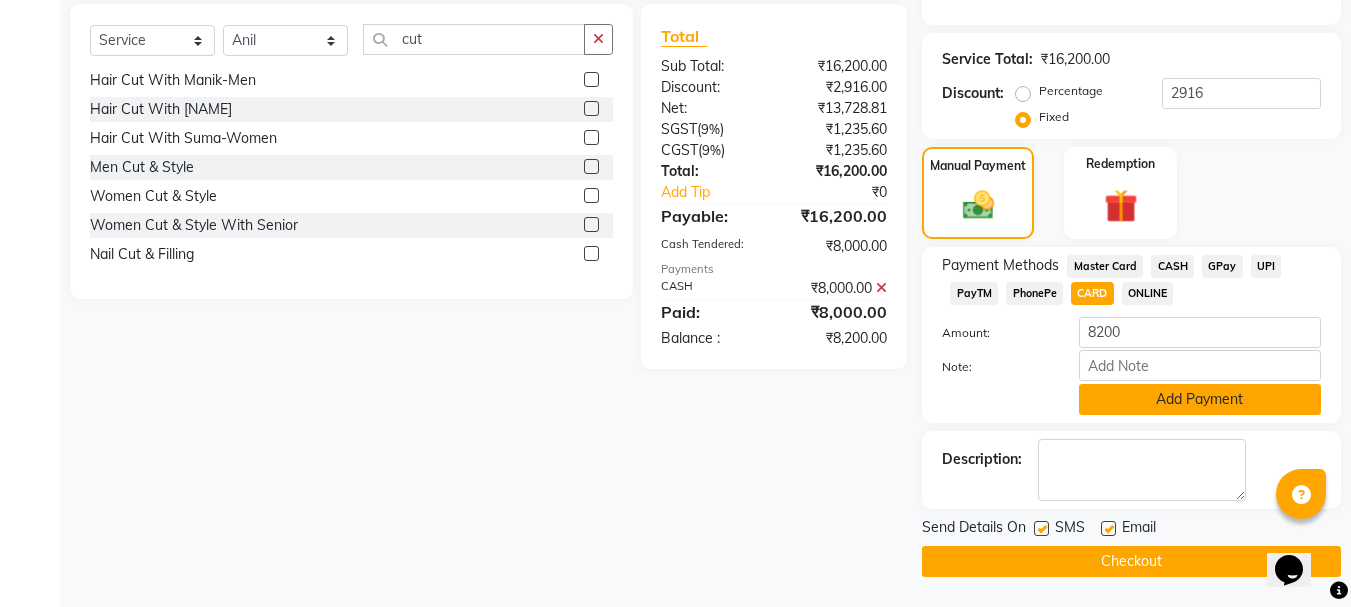click on "Add Payment" 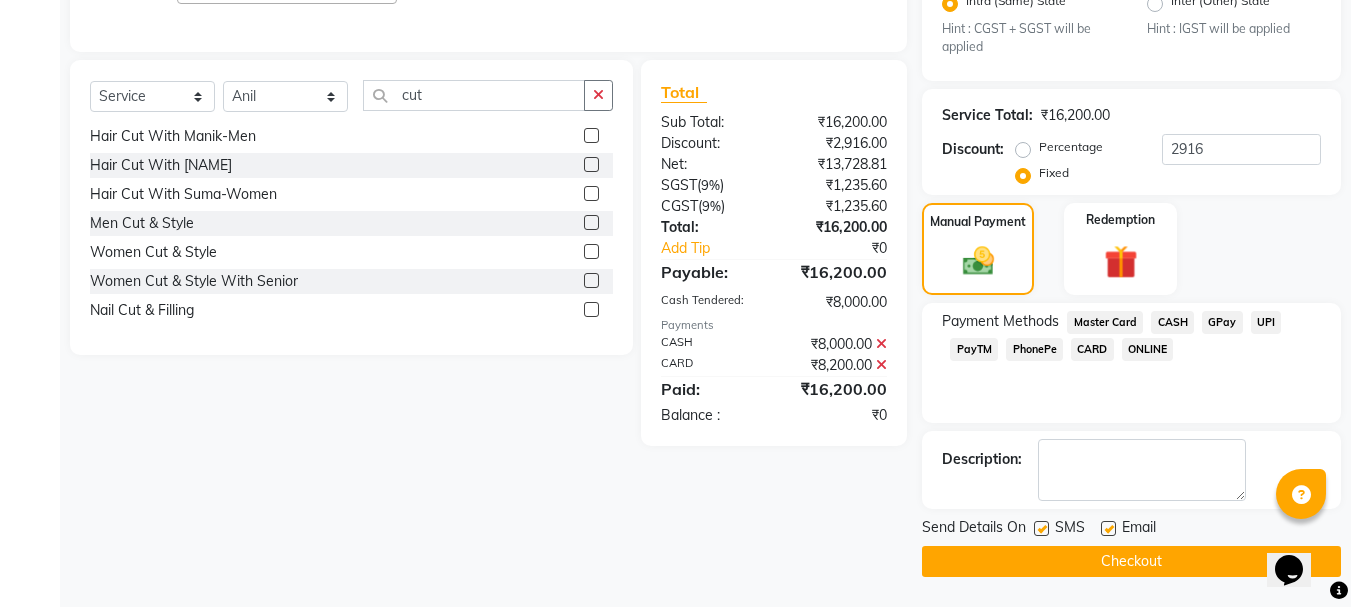 click on "Checkout" 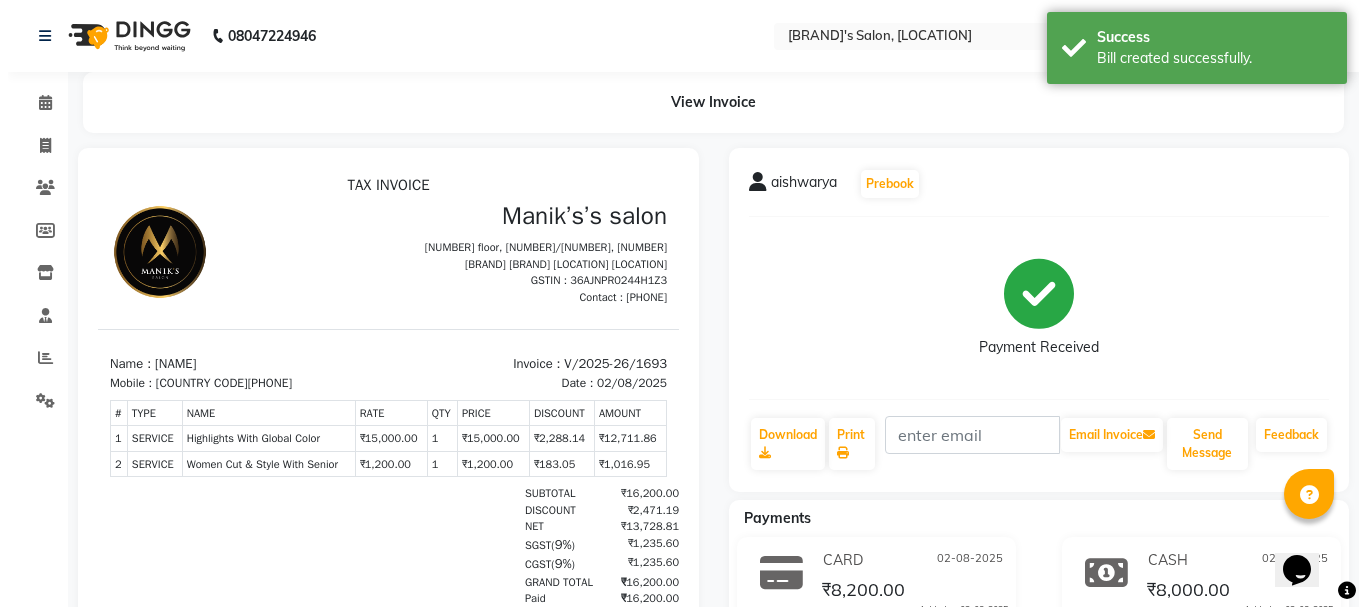 scroll, scrollTop: 0, scrollLeft: 0, axis: both 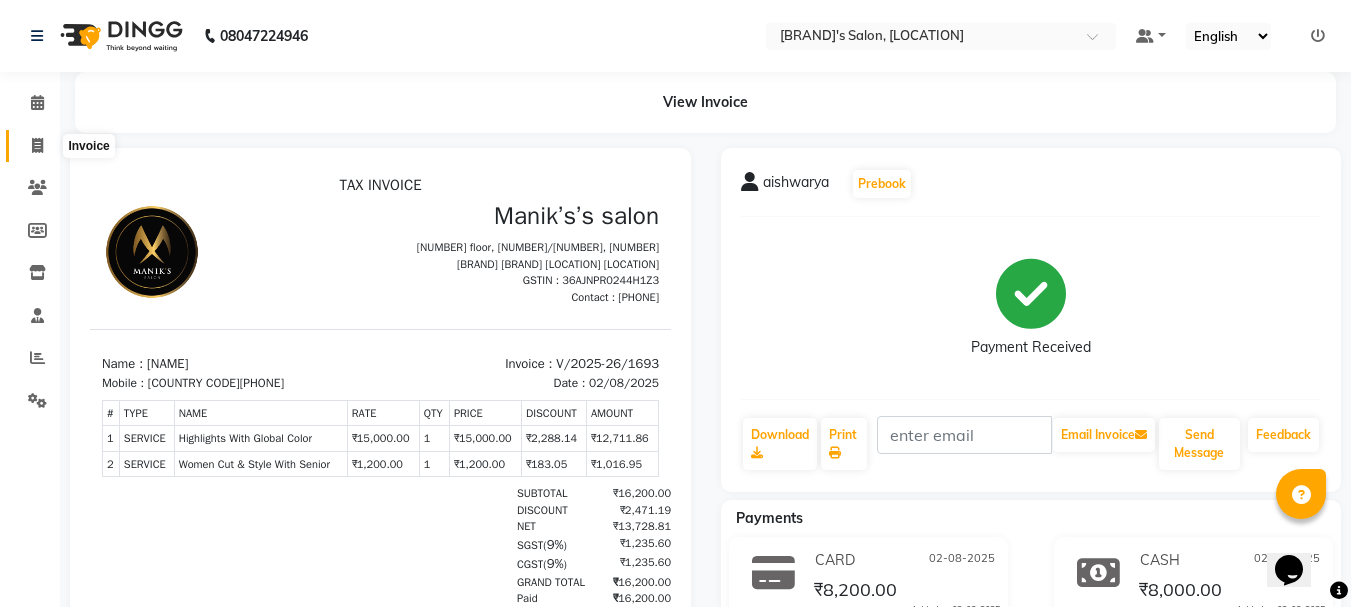 click 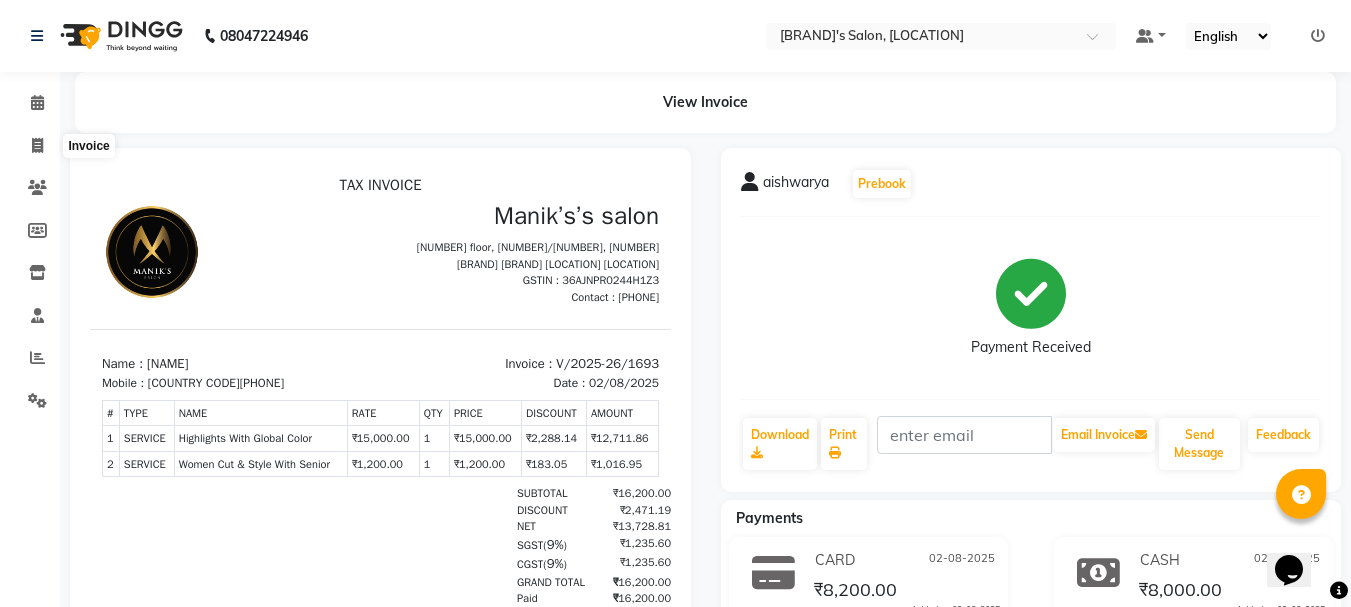 select on "3810" 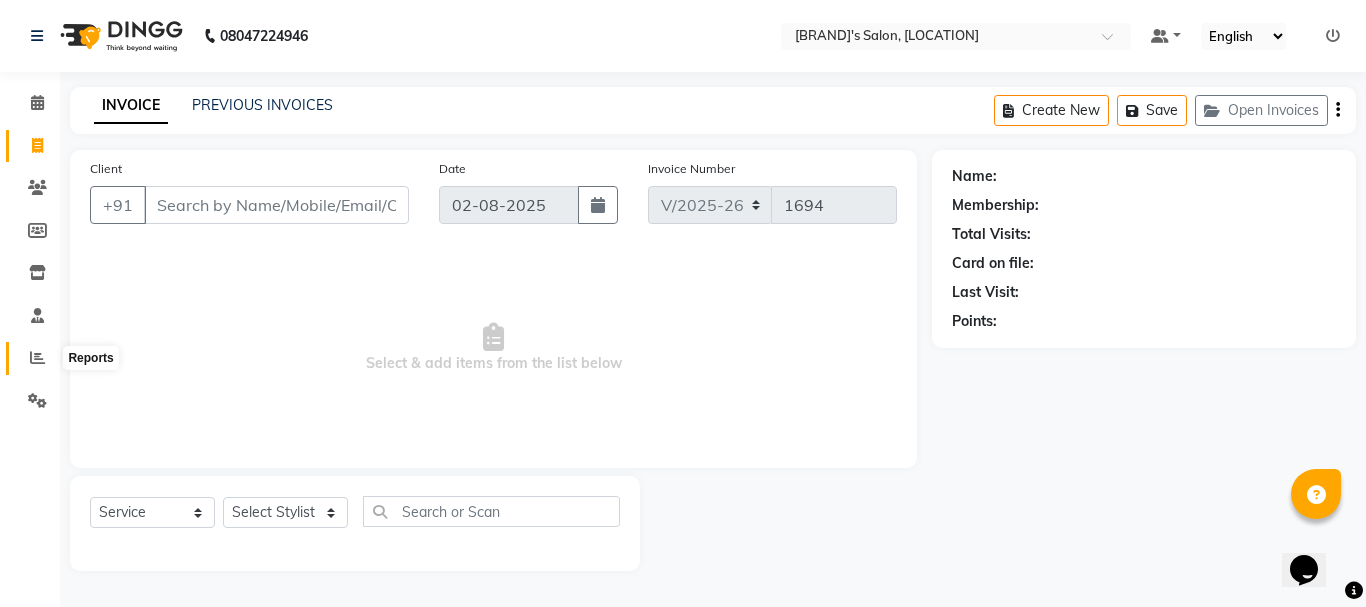 click 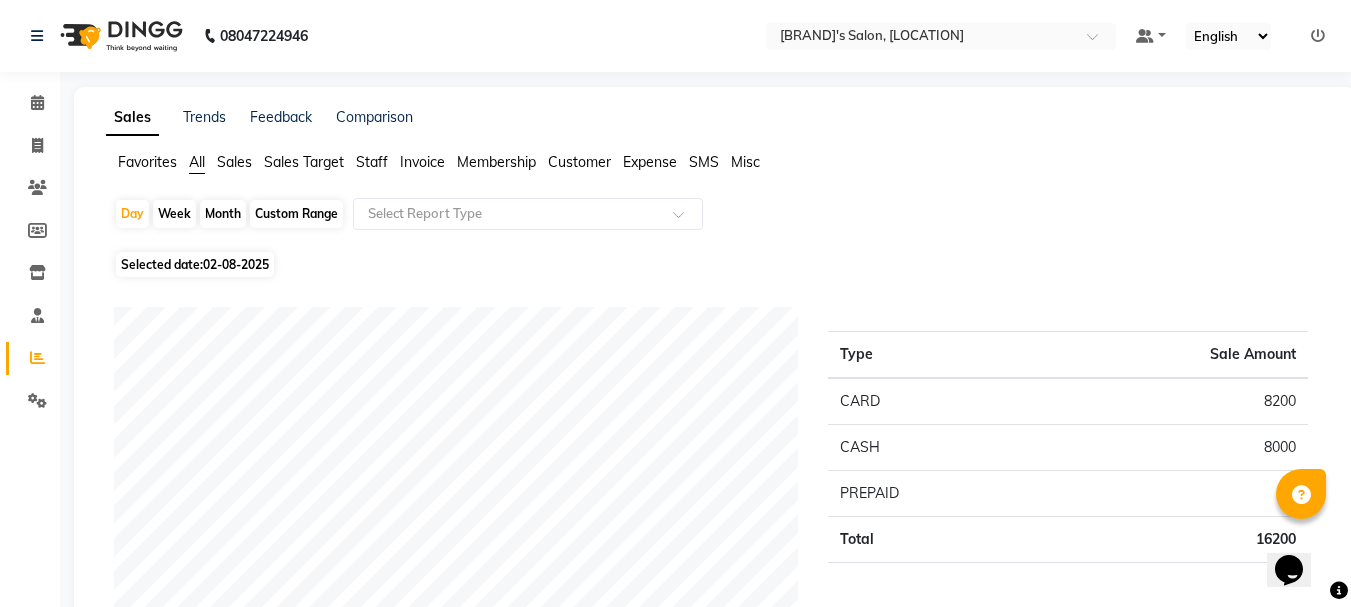 click on "Staff" 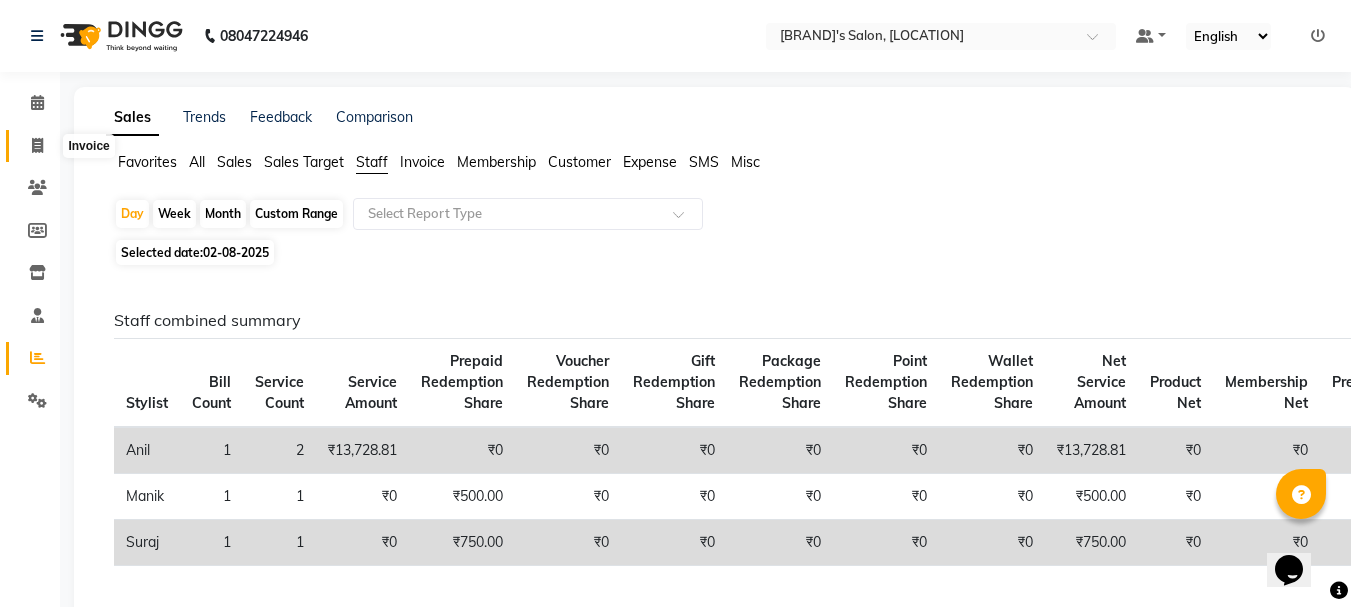 click 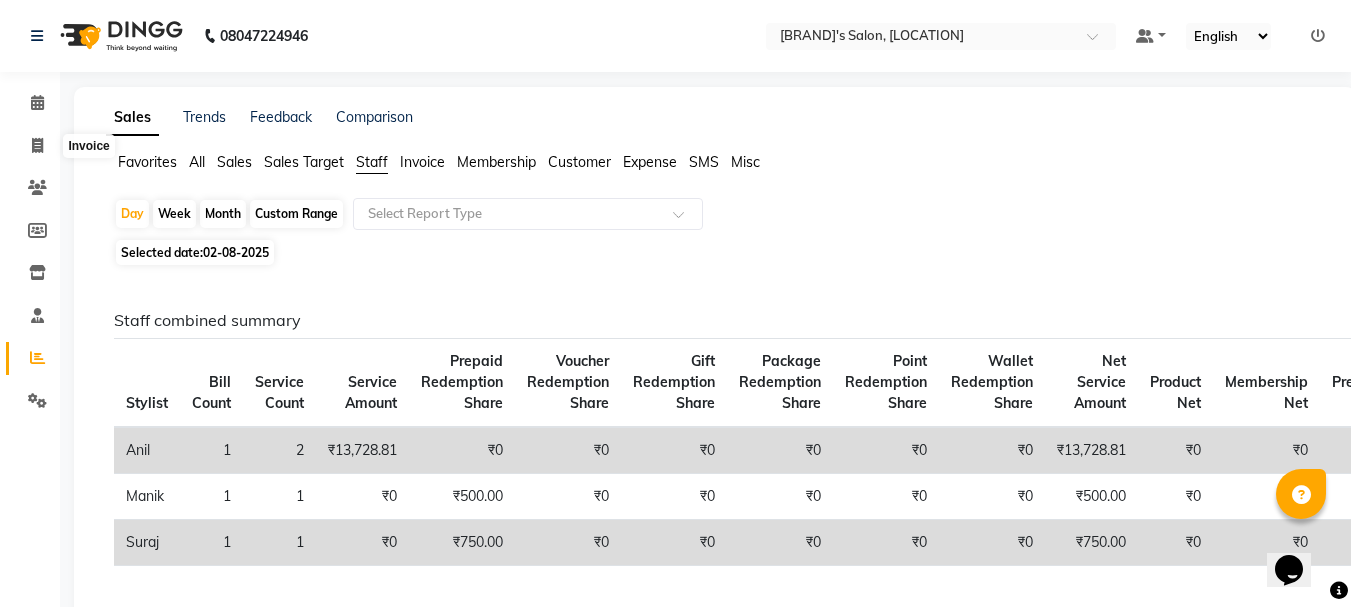 select on "service" 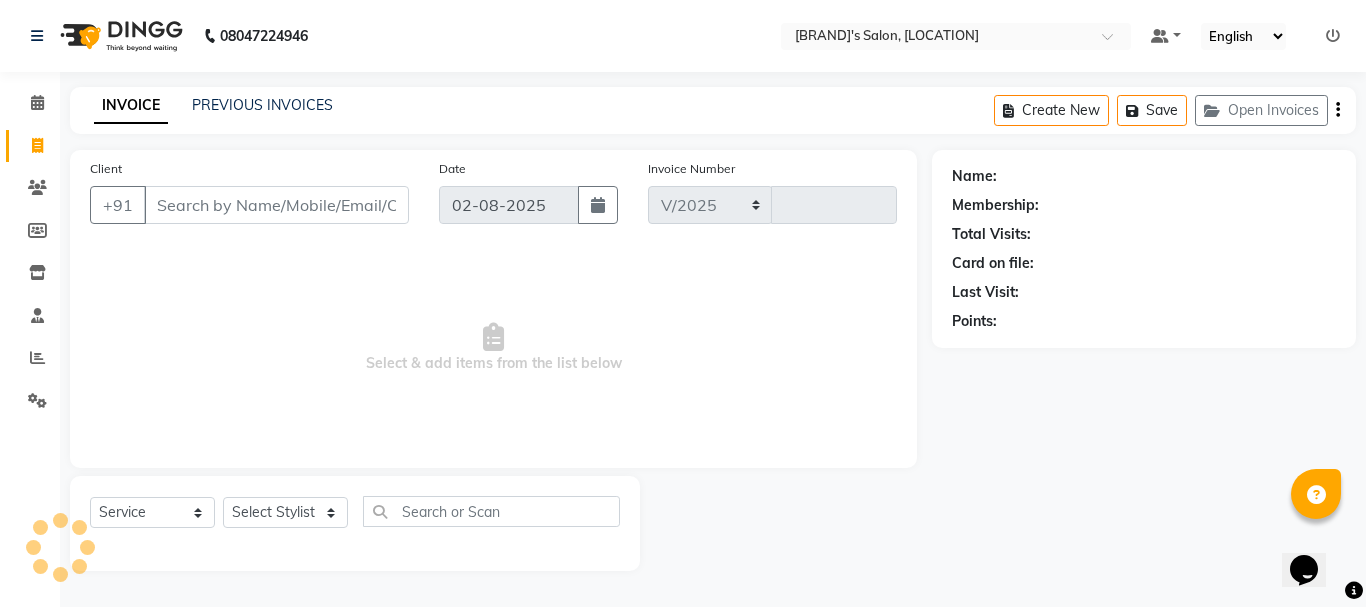select on "3810" 